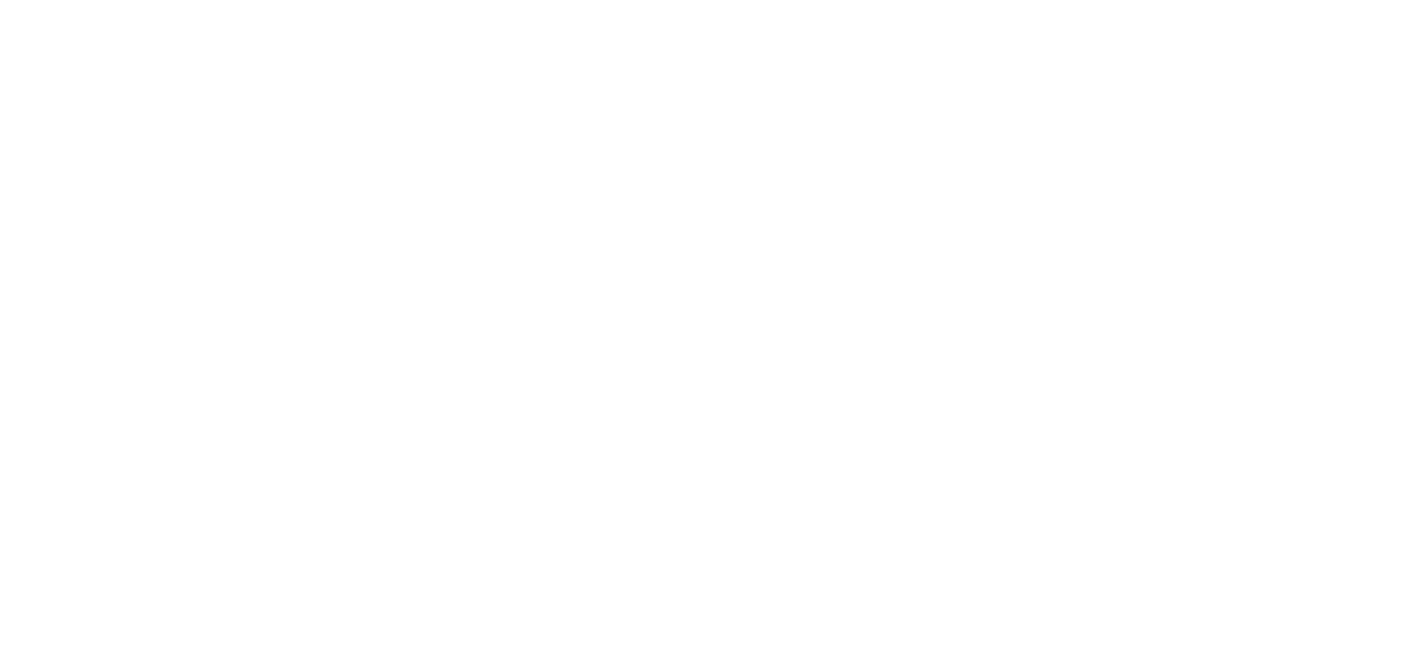 scroll, scrollTop: 0, scrollLeft: 0, axis: both 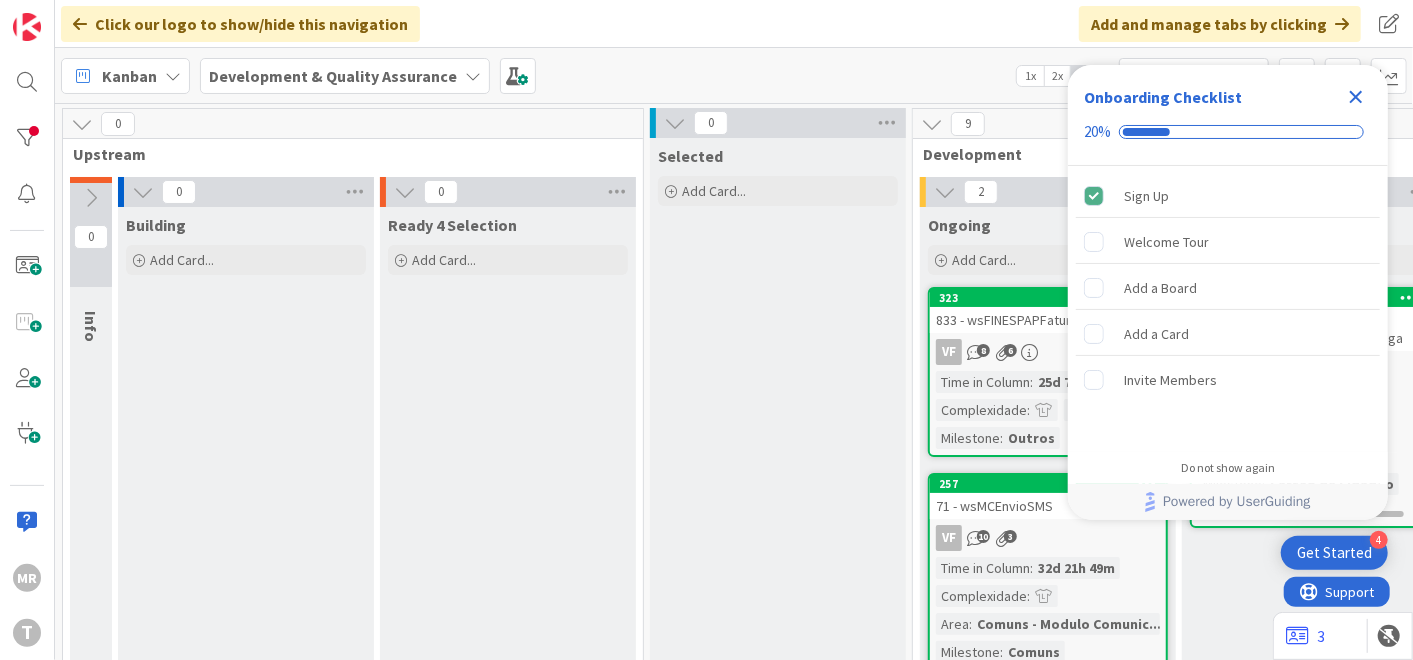 click on "Selected Add Card..." at bounding box center (778, 549) 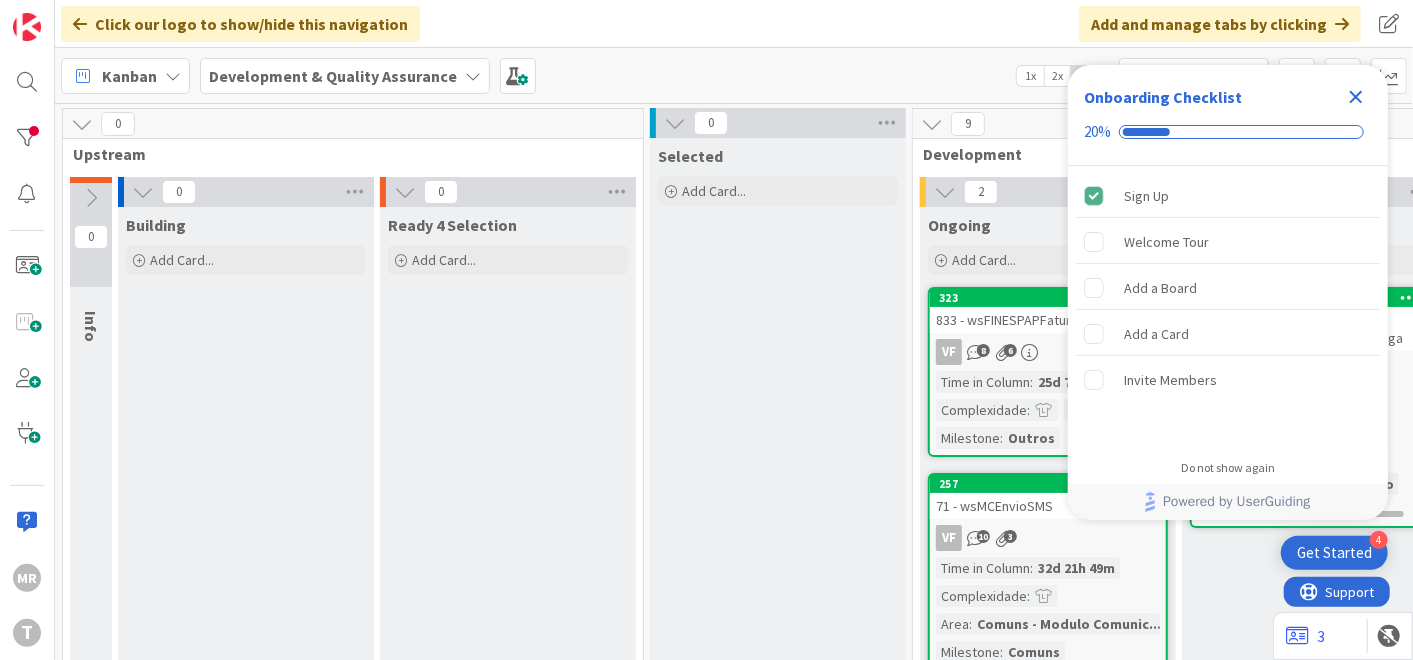 click 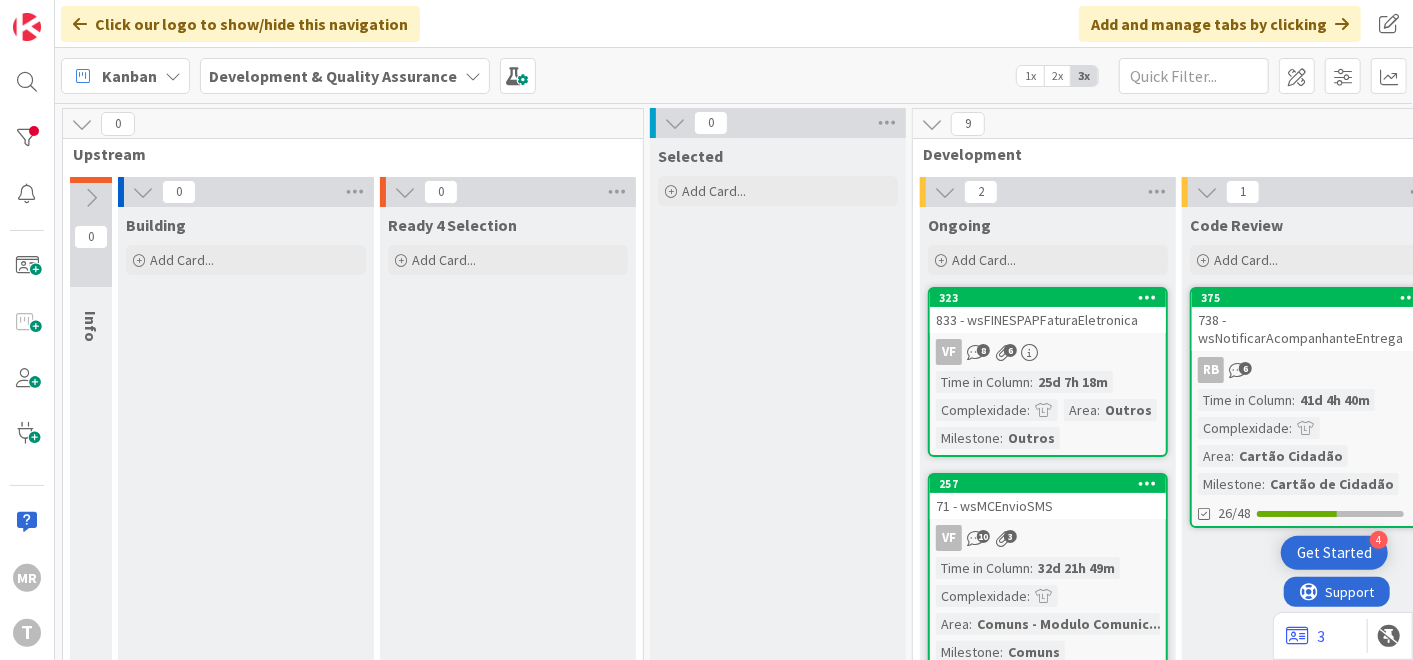 scroll, scrollTop: 0, scrollLeft: 0, axis: both 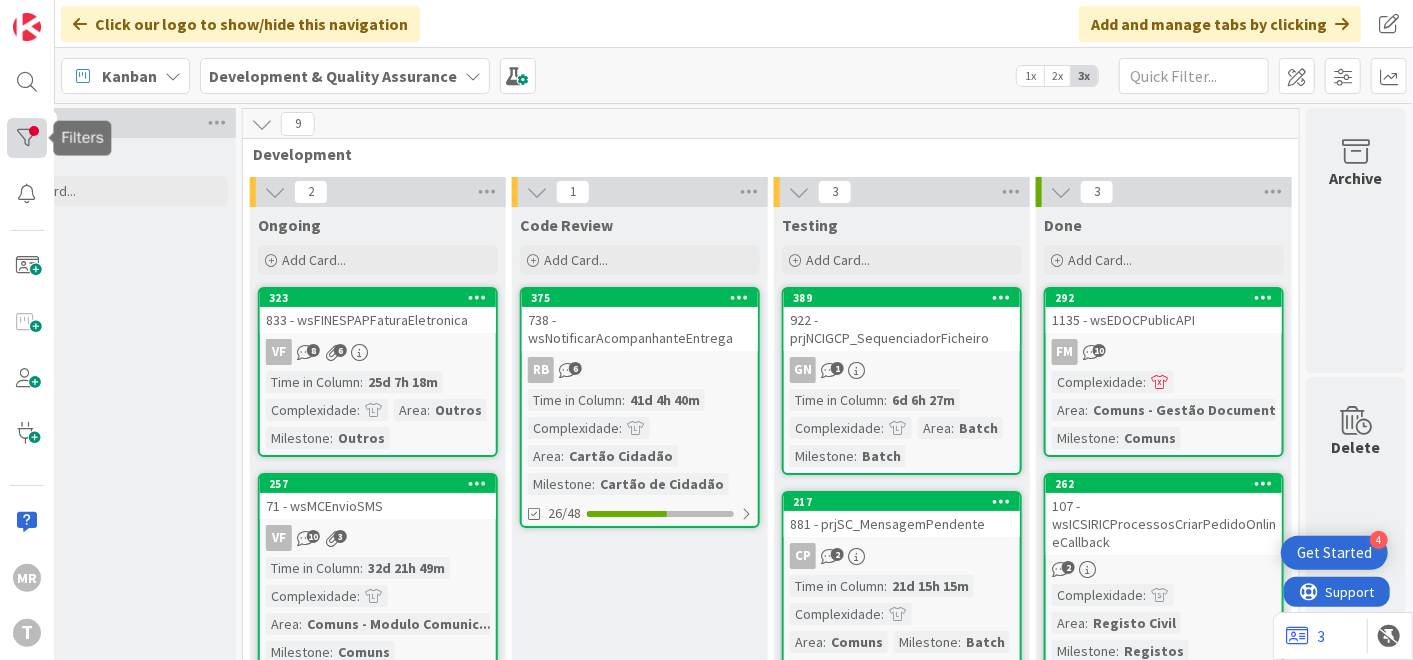 click at bounding box center (27, 138) 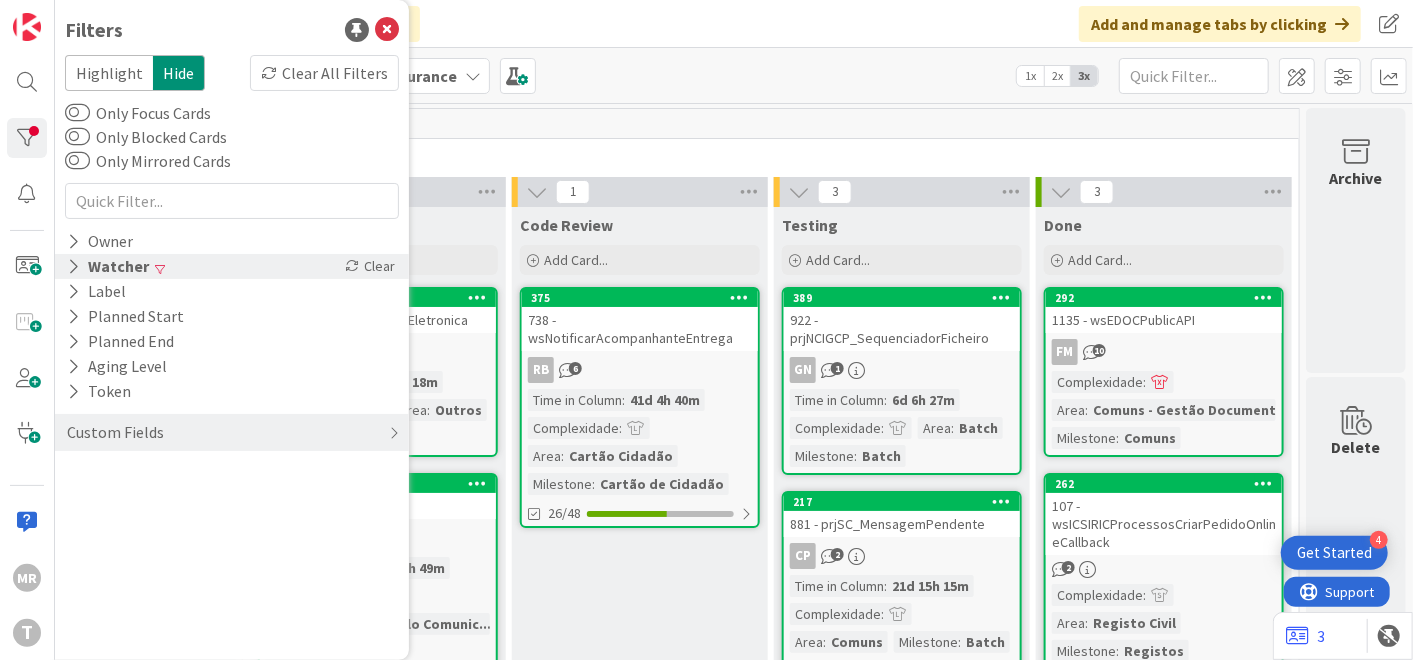 click on "Watcher" at bounding box center (108, 266) 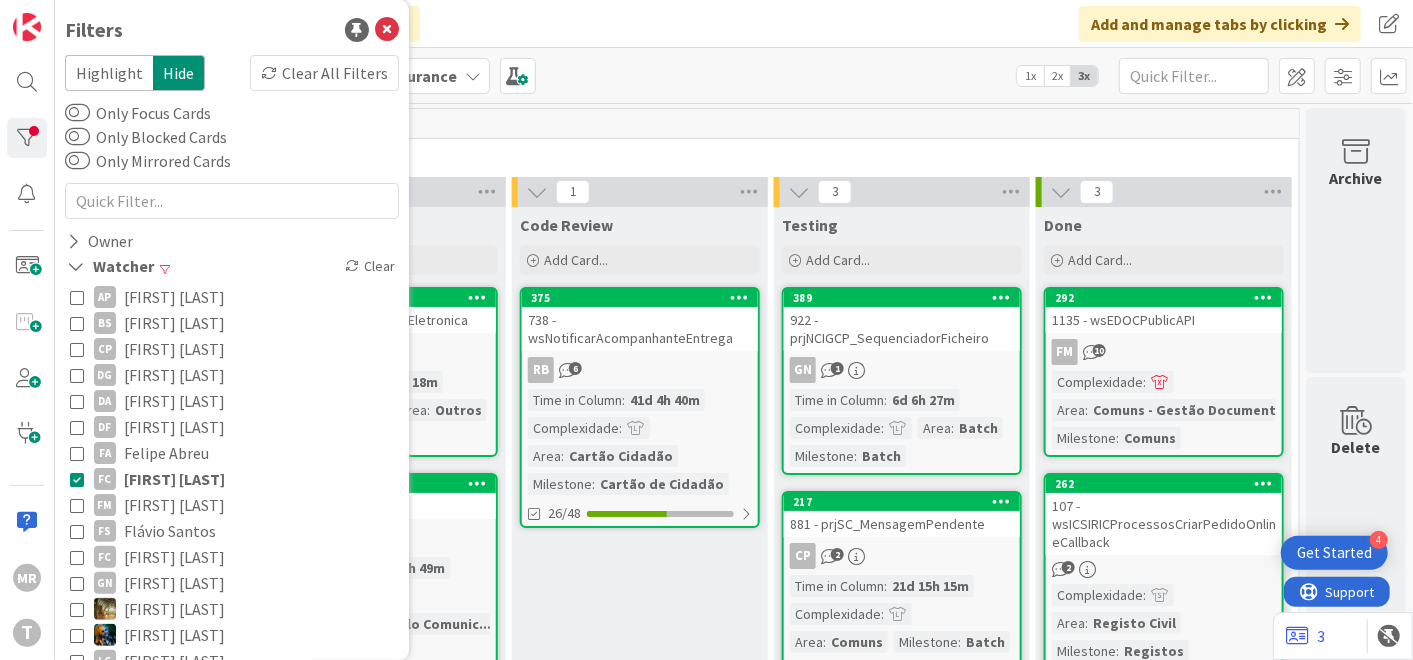 click on "Code Review Add Card... 375 738 - wsNotificarAcompanhanteEntrega RB 6 Time in Column : 41d 4h 40m Complexidade : Area : Cartão Cidadão Milestone : Cartão de Cidadão 26/48" at bounding box center (640, 578) 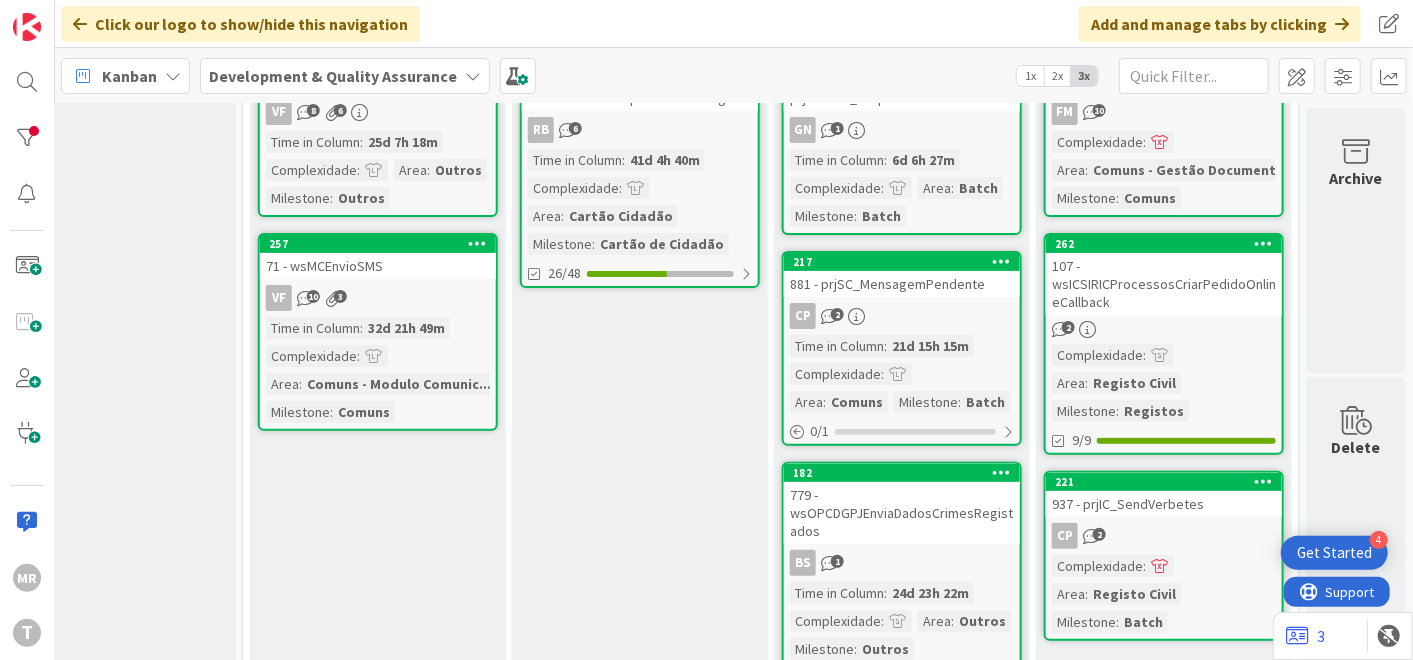 scroll, scrollTop: 211, scrollLeft: 685, axis: both 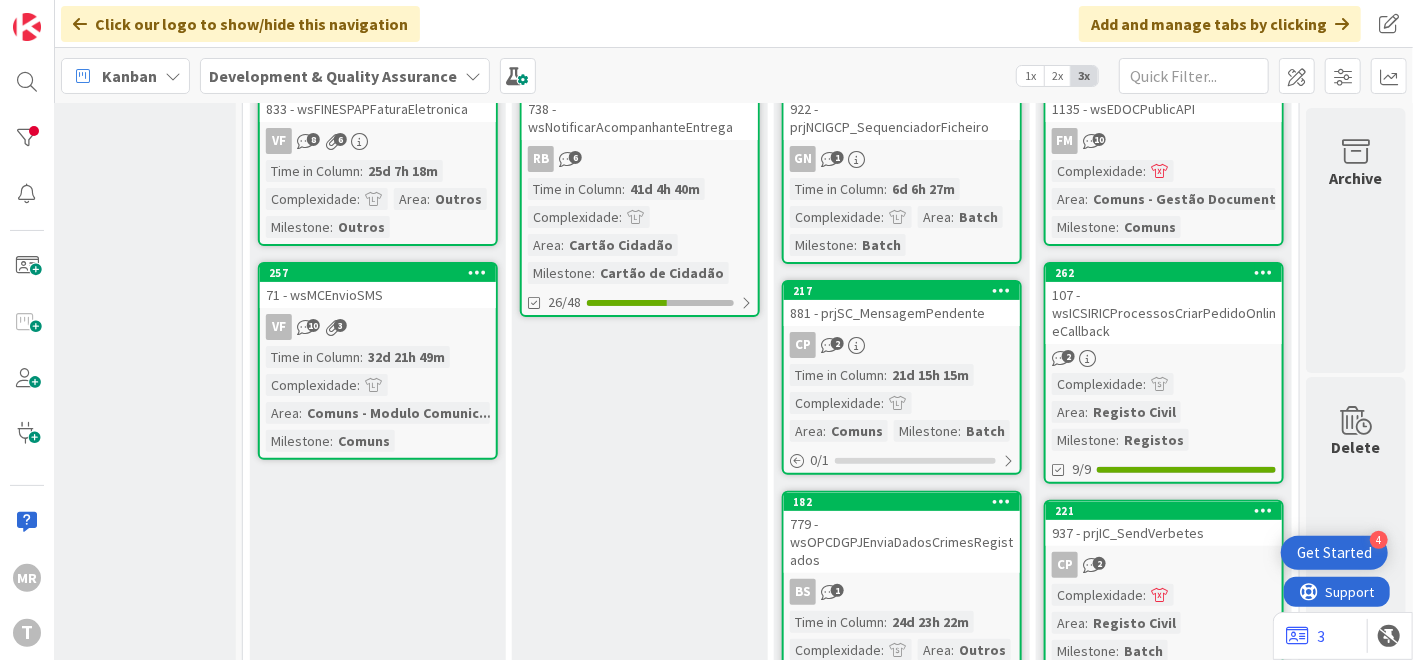 click on "MR T" at bounding box center (27, 330) 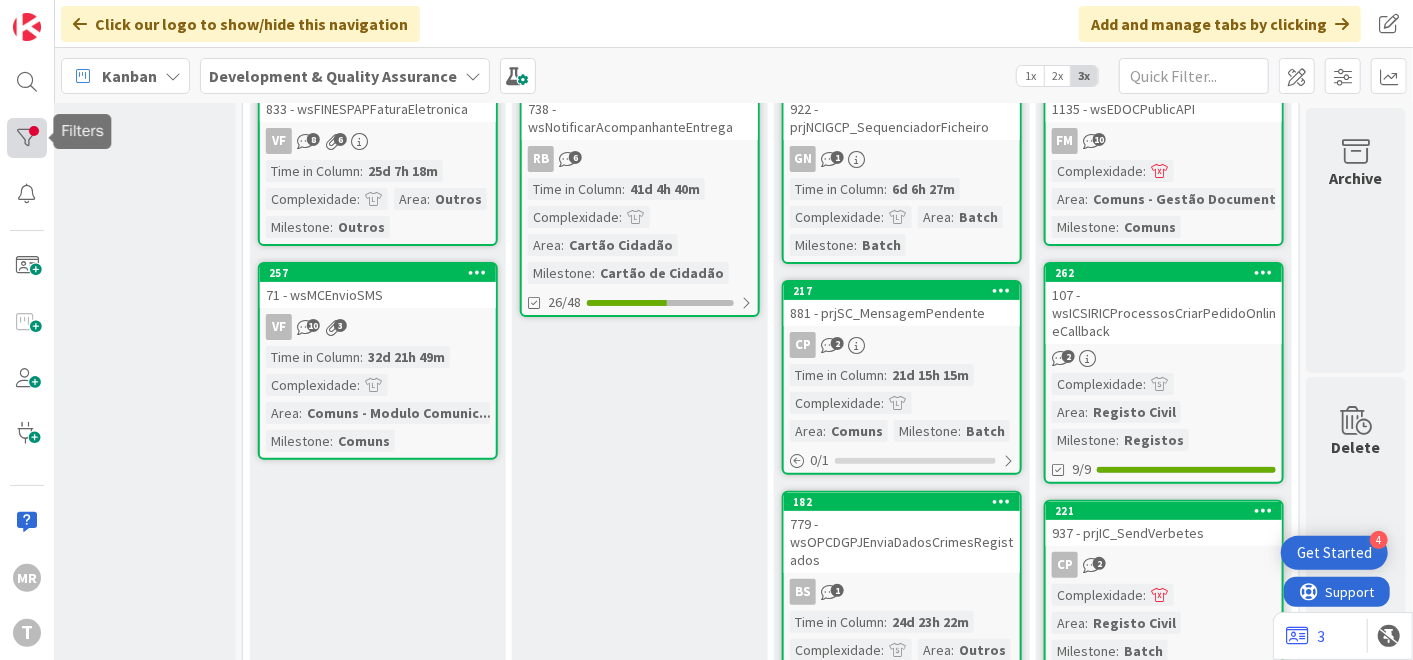 click at bounding box center (27, 138) 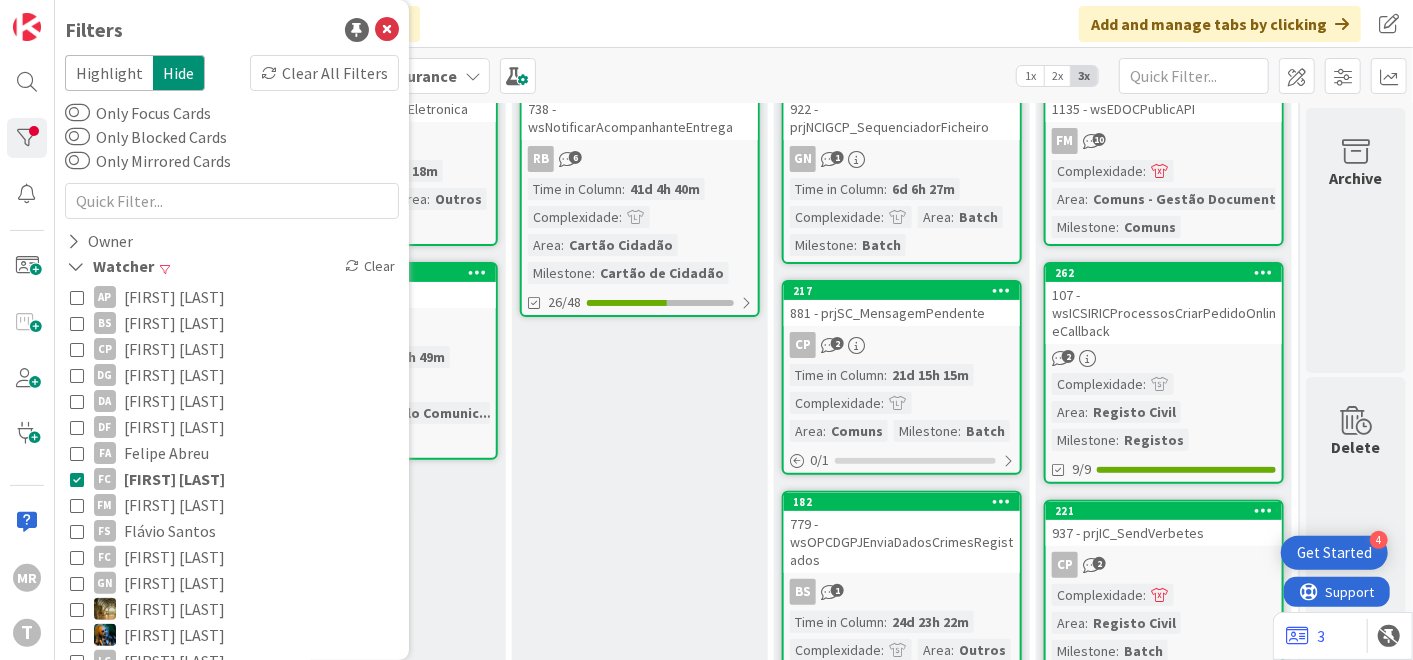 click on "[FIRST] [LAST]" at bounding box center (174, 479) 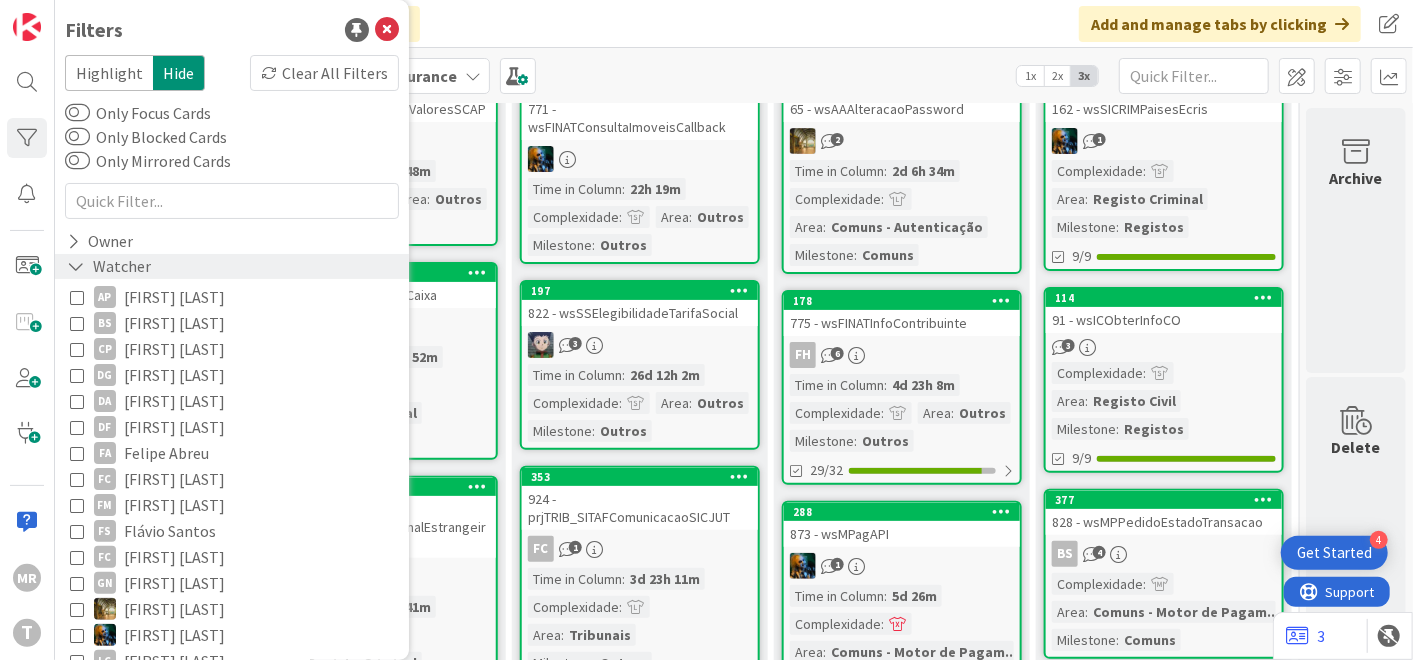 click at bounding box center (76, 266) 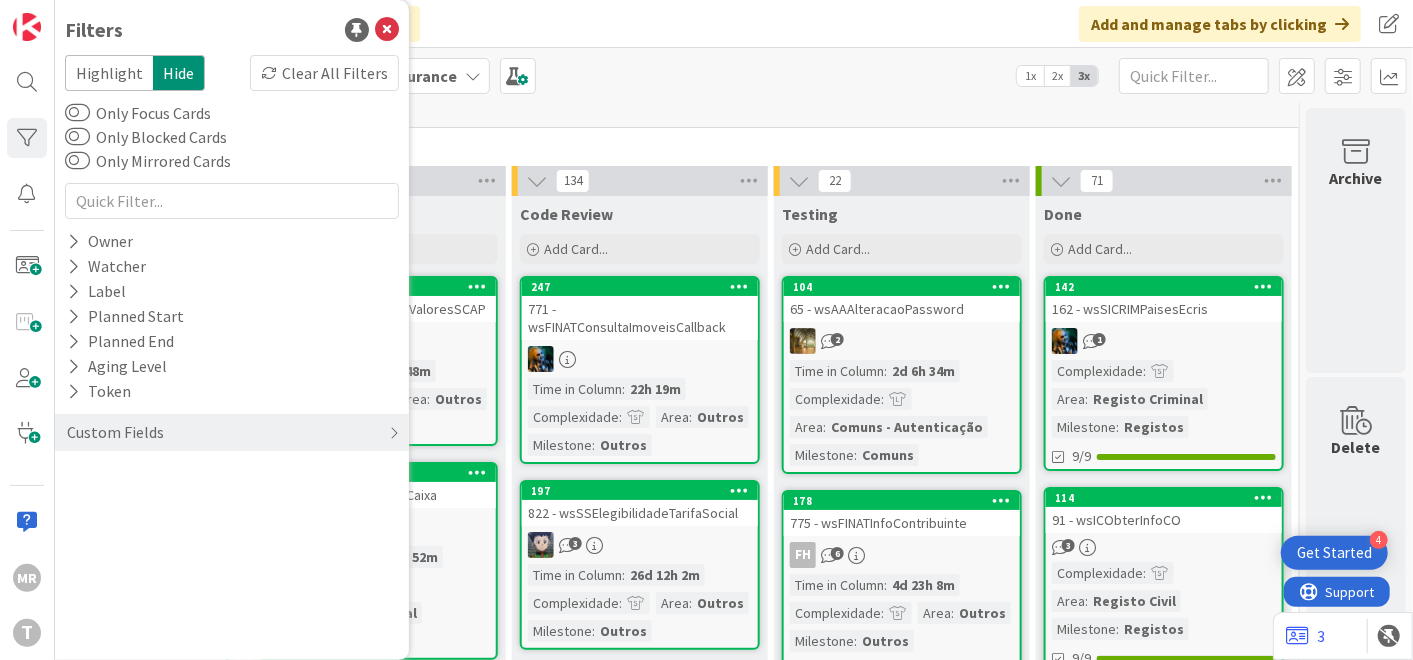 scroll, scrollTop: 0, scrollLeft: 685, axis: horizontal 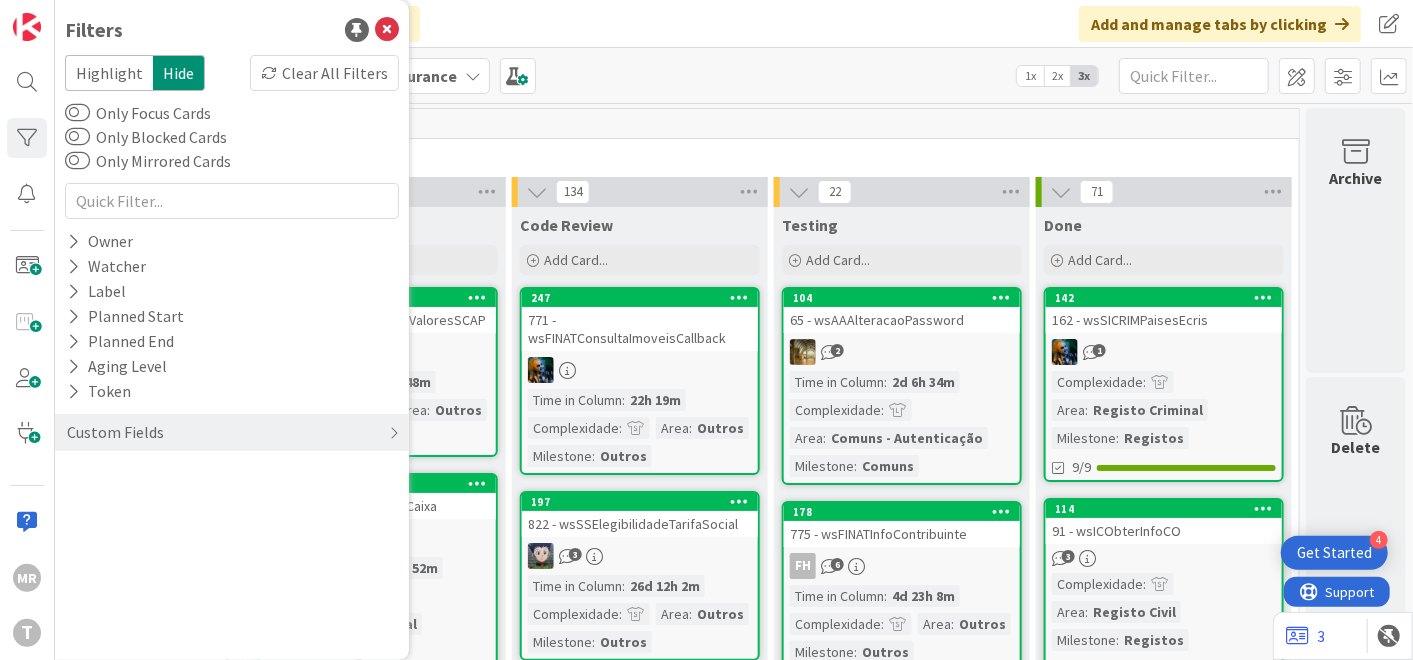 click on "Kanban Development & Quality Assurance 1x 2x 3x" at bounding box center (734, 75) 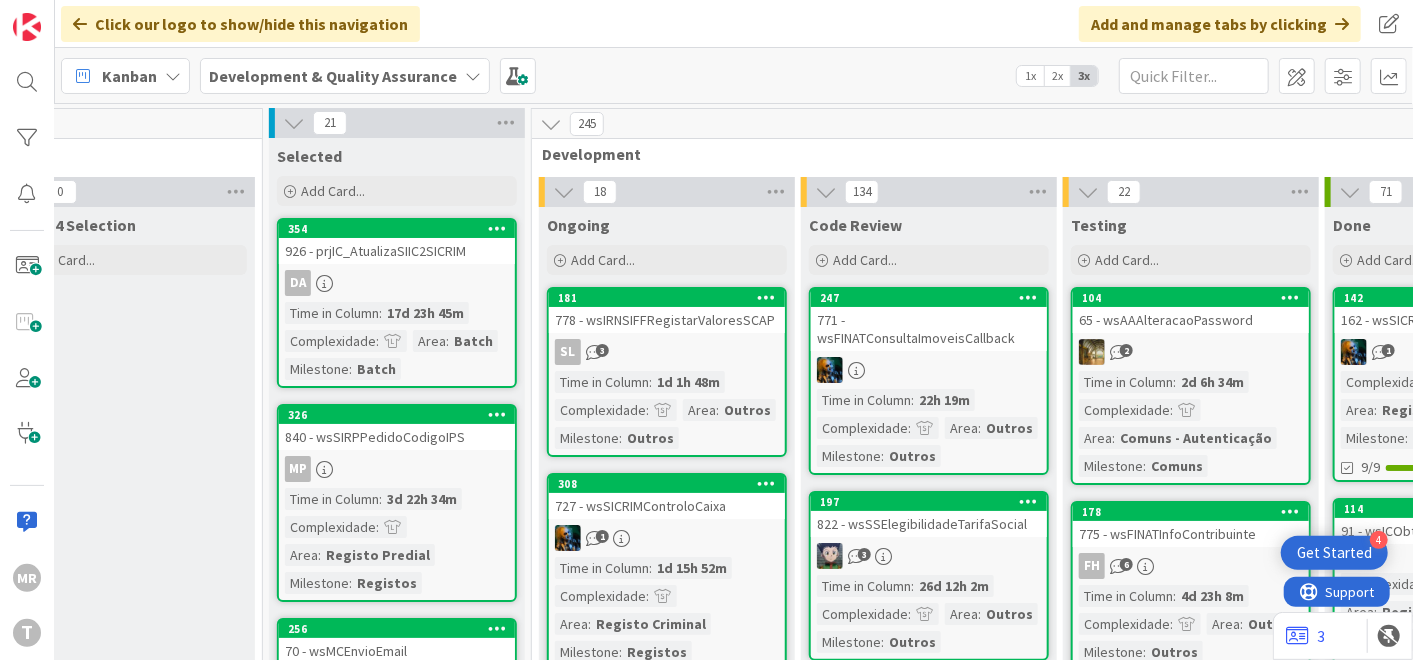 scroll, scrollTop: 0, scrollLeft: 369, axis: horizontal 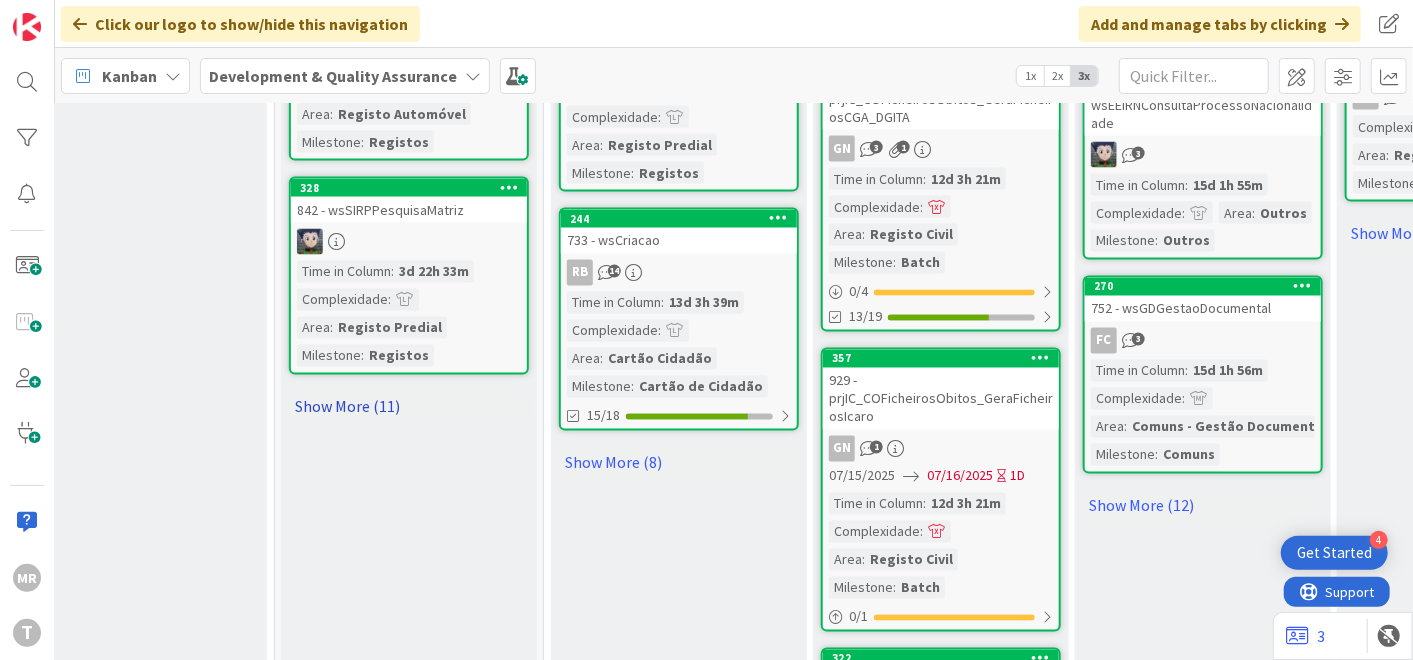 click on "Show More (11)" at bounding box center (409, 407) 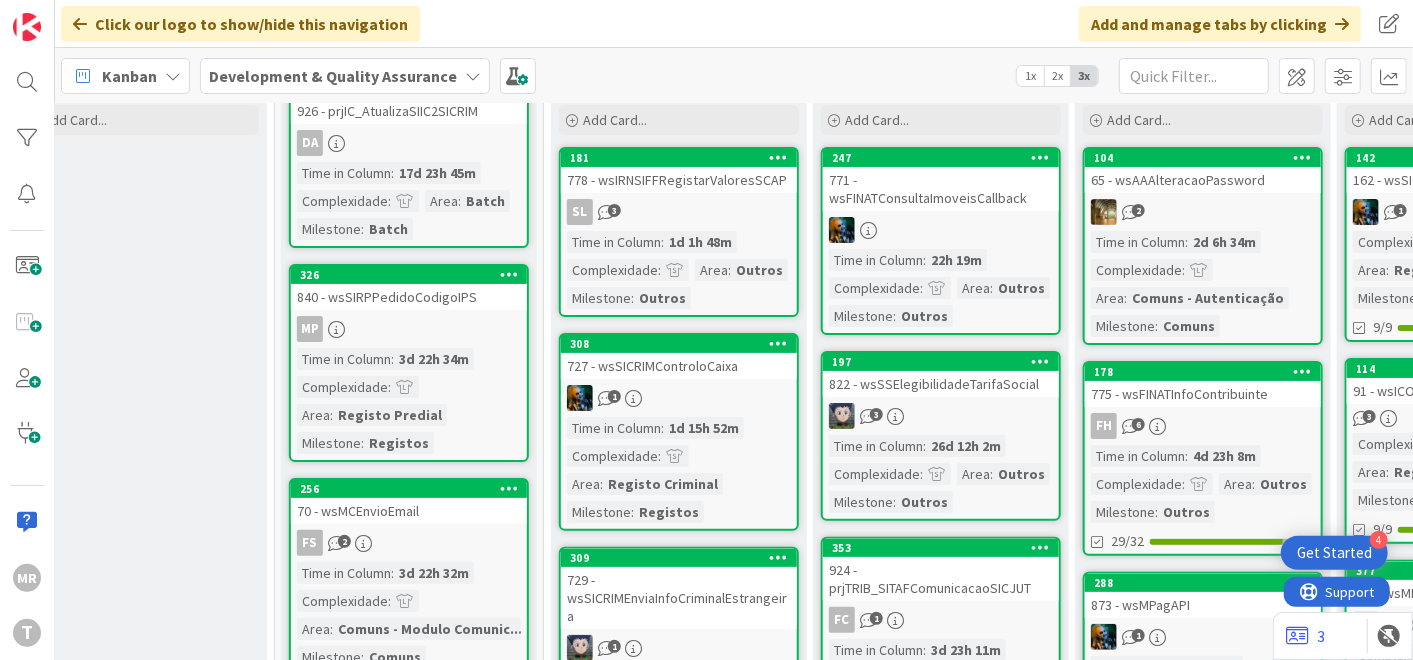 scroll, scrollTop: 134, scrollLeft: 369, axis: both 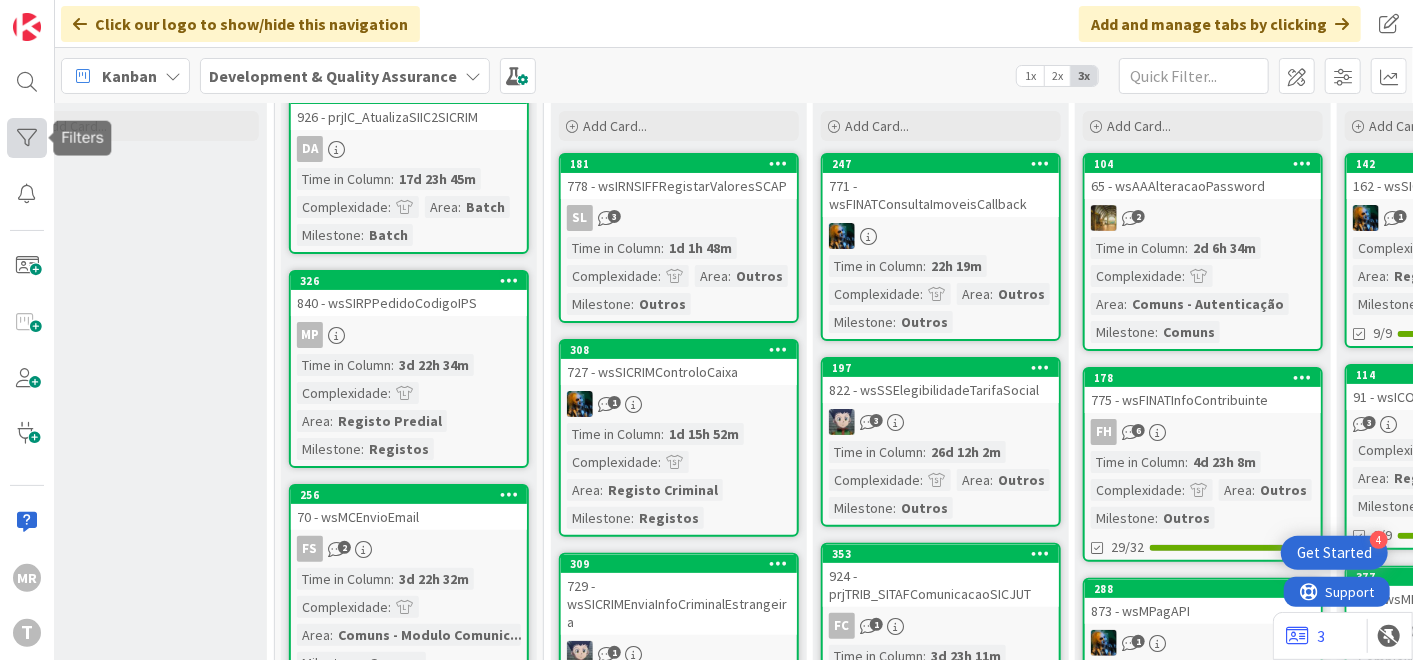 click at bounding box center (27, 138) 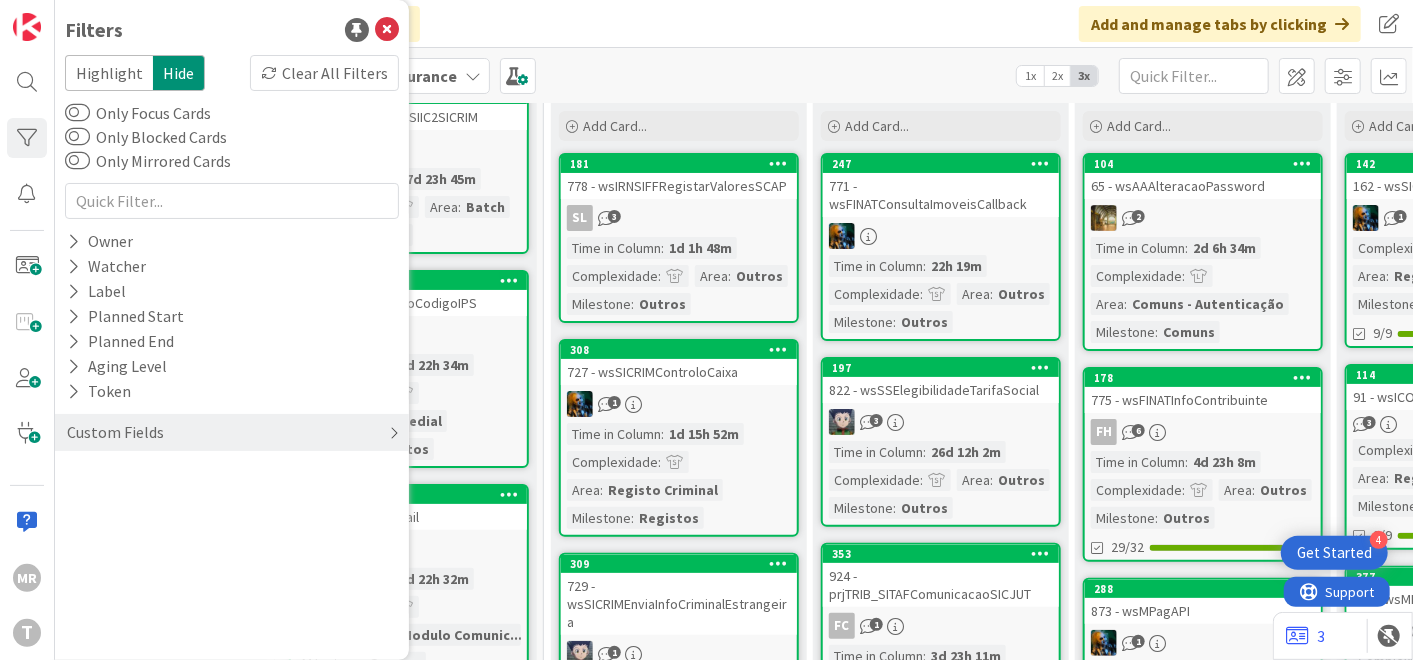 click on "Custom Fields" at bounding box center (115, 432) 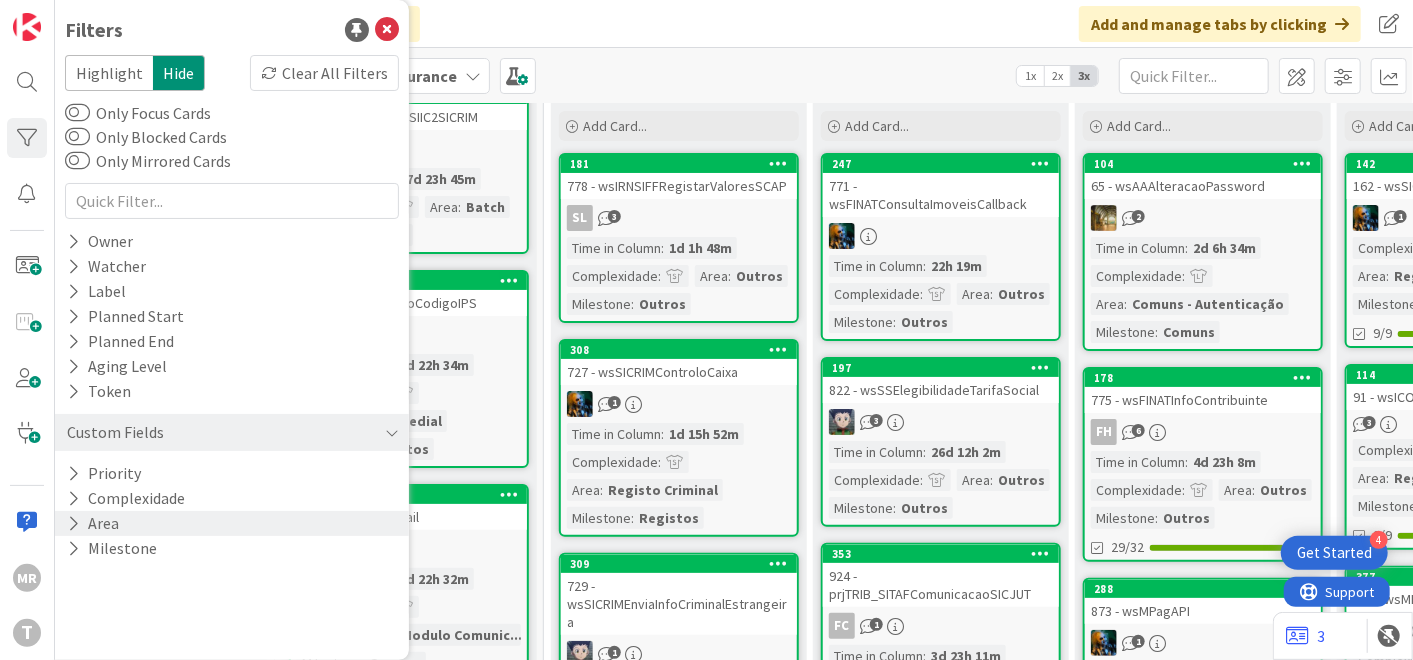 click on "Area" at bounding box center (93, 523) 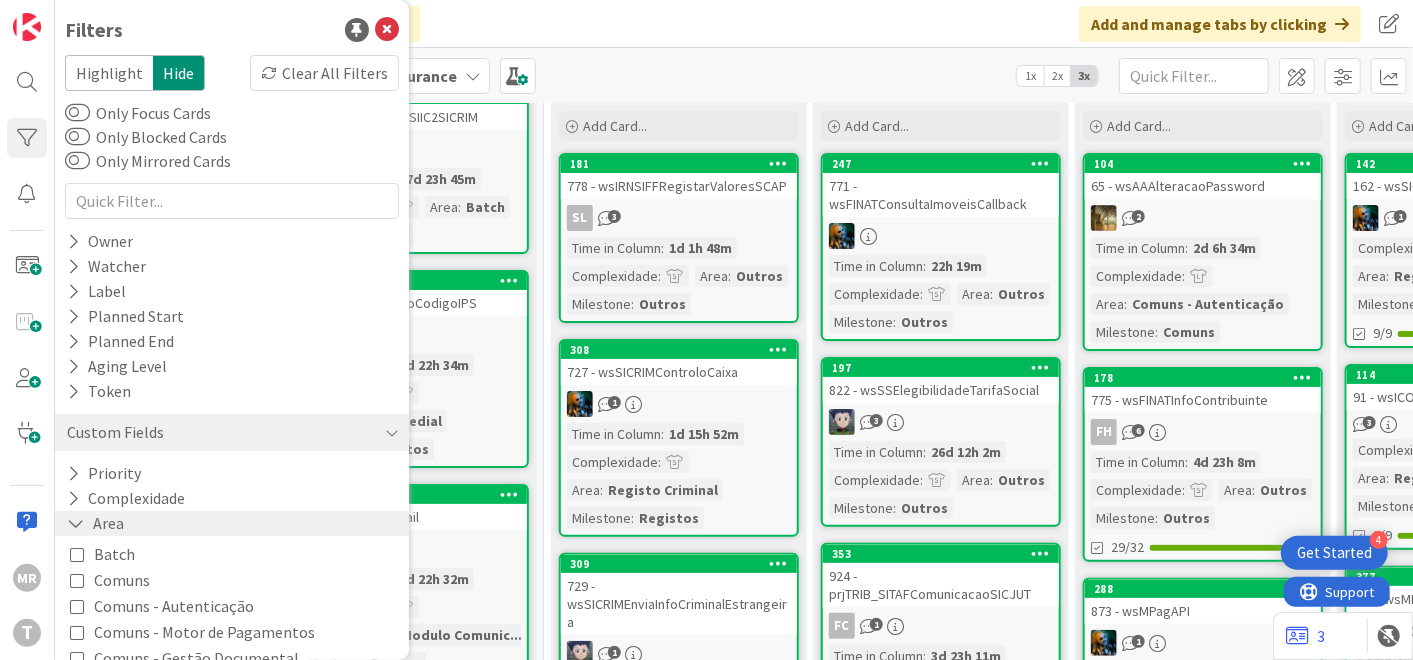 click on "Area" at bounding box center (95, 523) 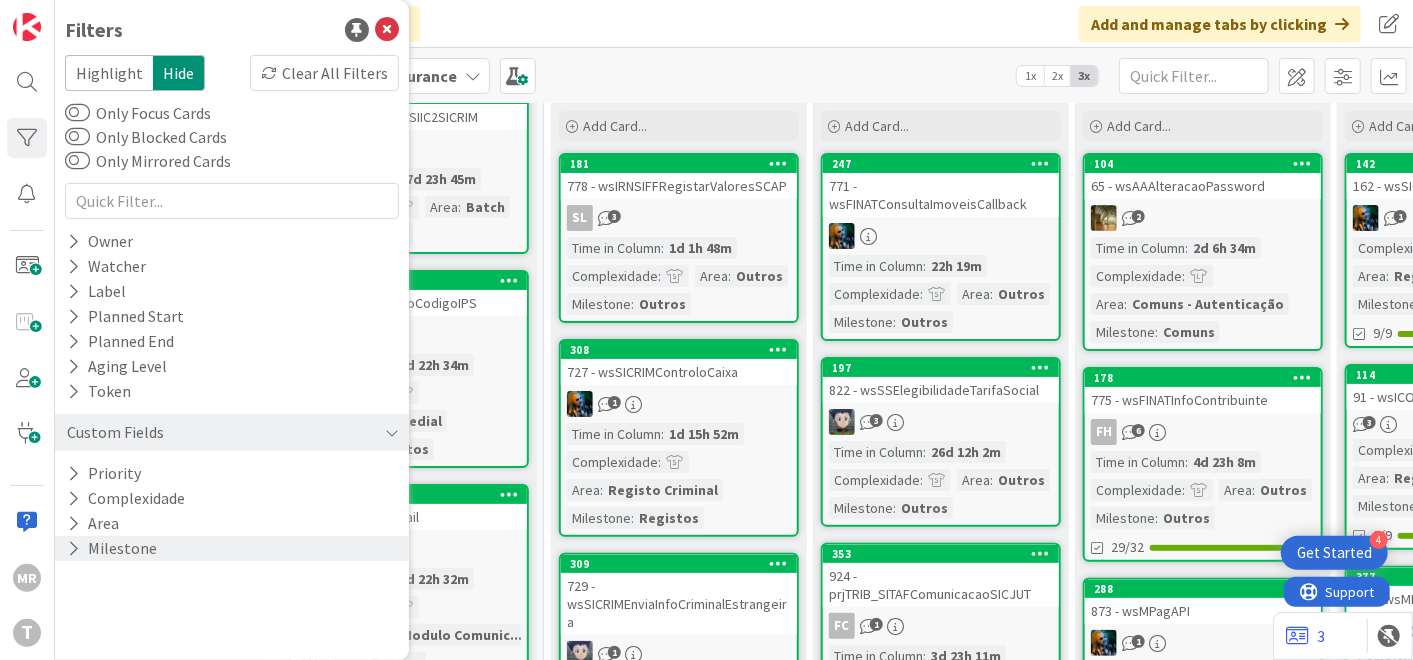 click on "Milestone" at bounding box center (112, 548) 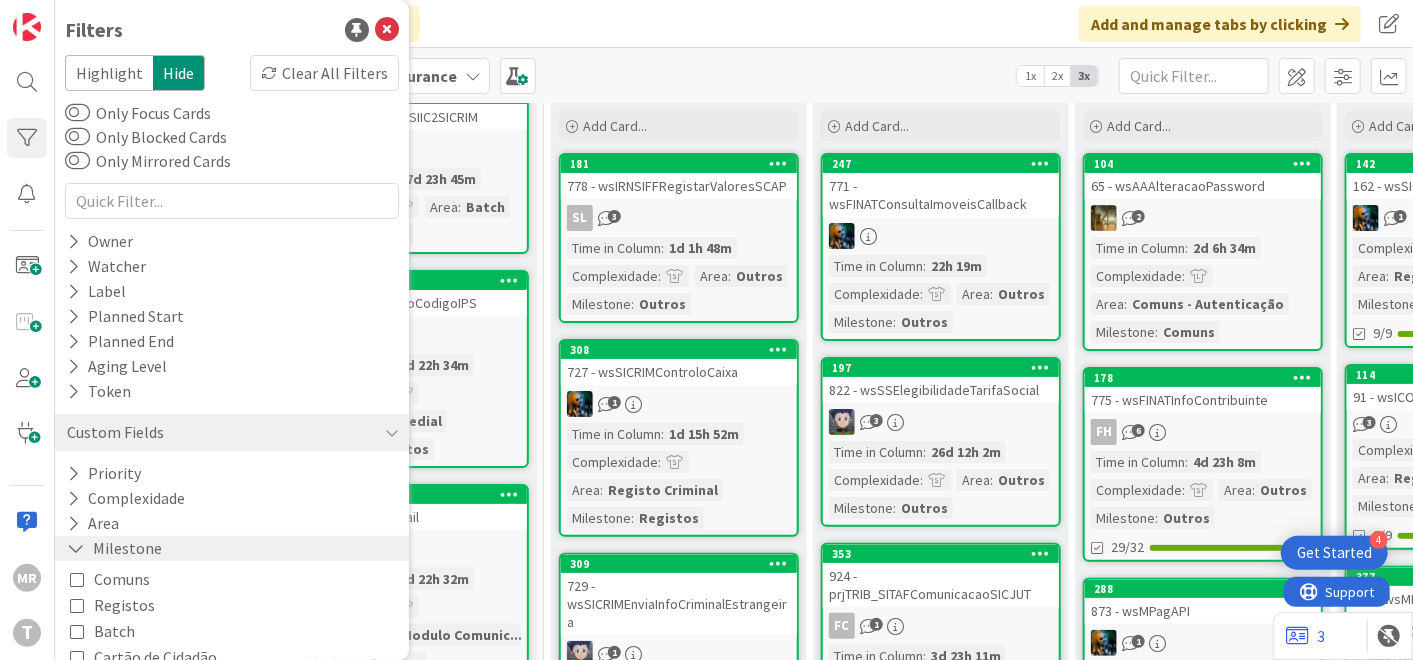 scroll, scrollTop: 107, scrollLeft: 0, axis: vertical 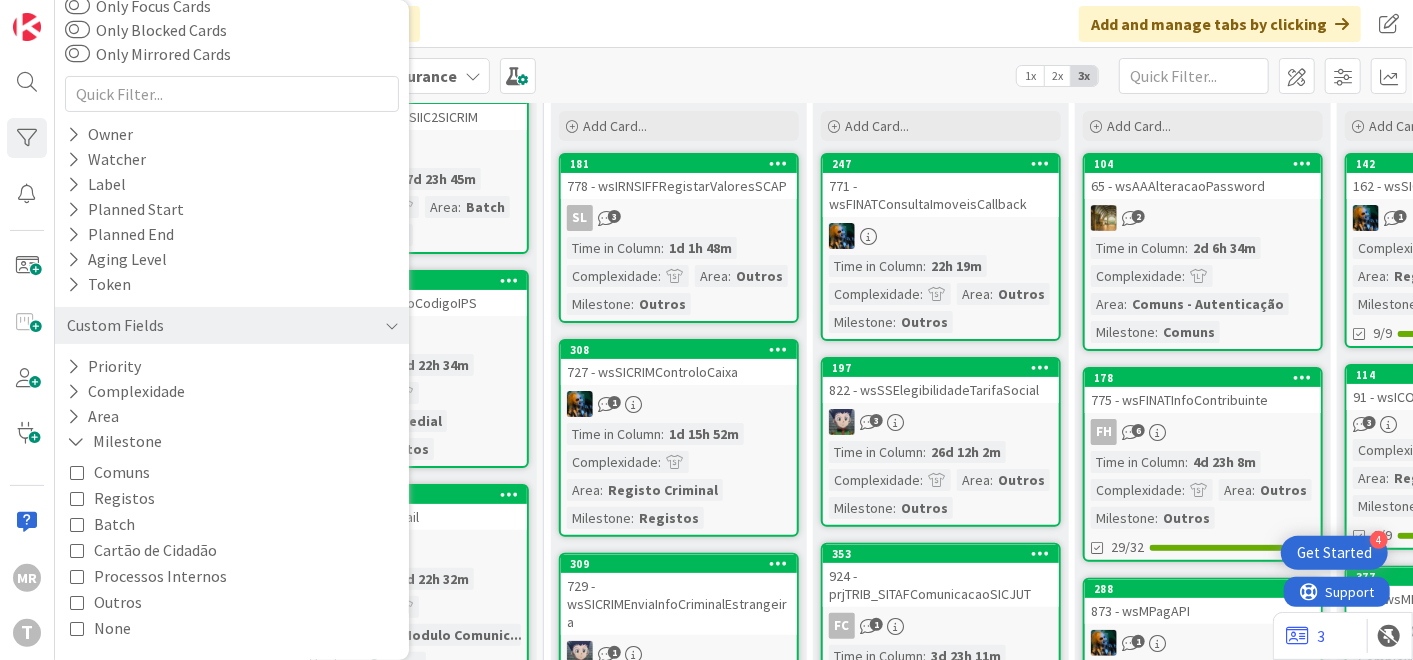 click on "Outros" at bounding box center (118, 602) 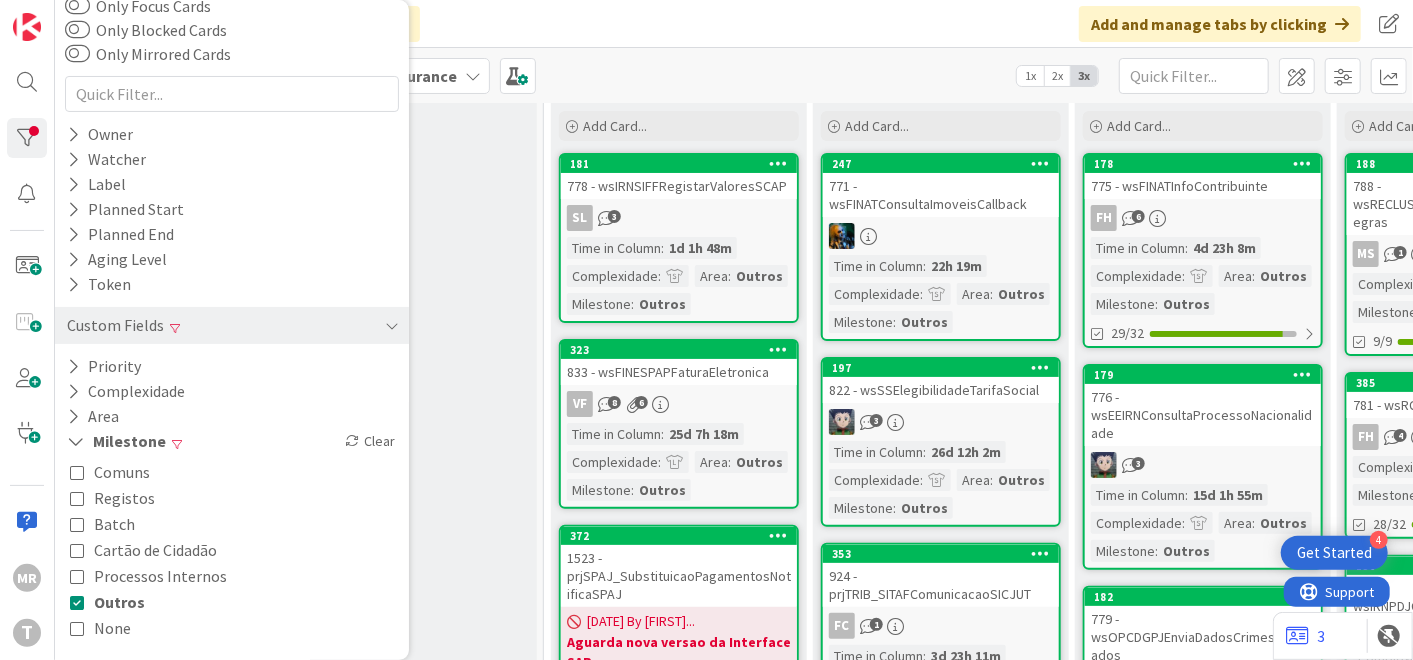 click on "Selected Add Card..." at bounding box center (409, 1186) 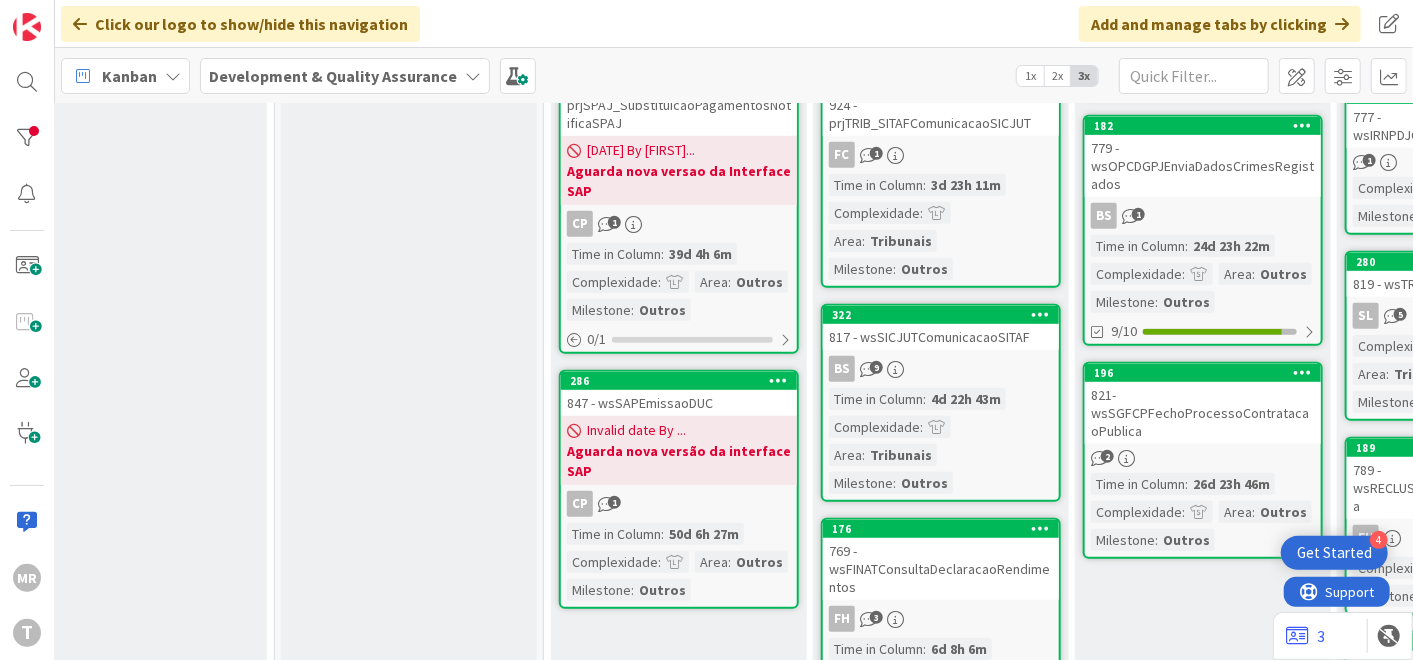 scroll, scrollTop: 666, scrollLeft: 369, axis: both 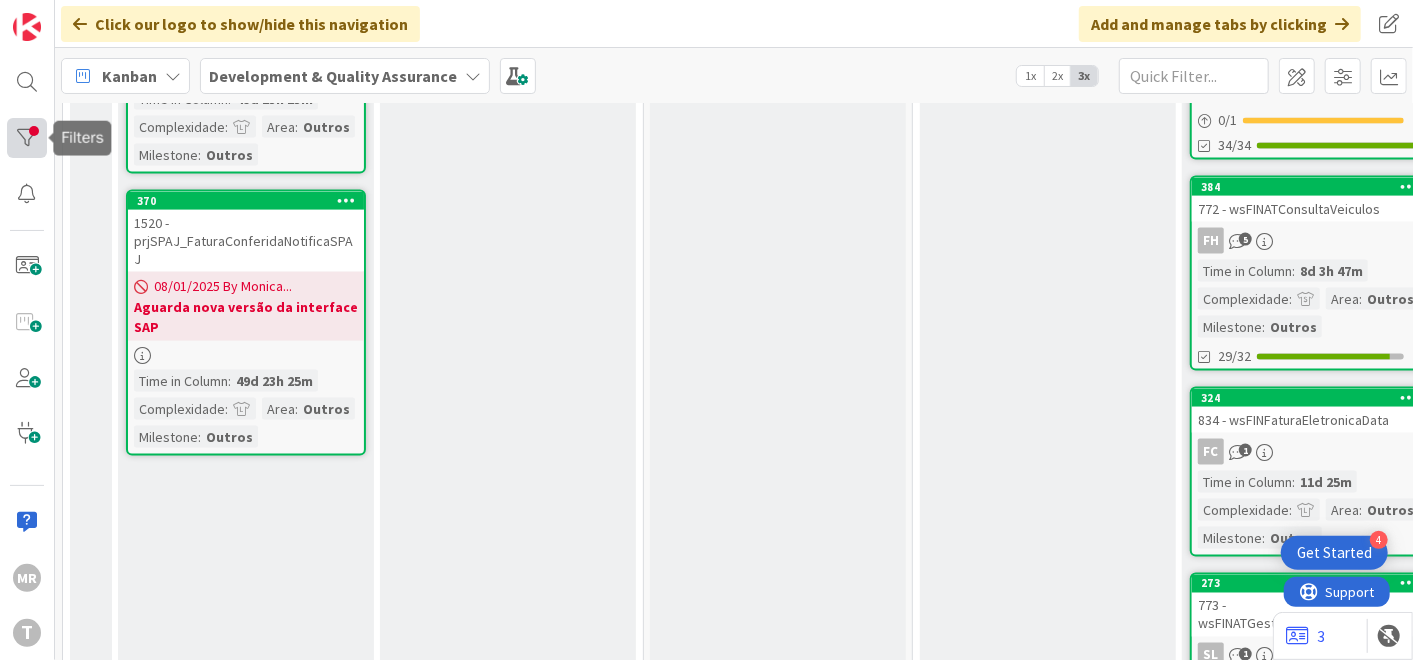click at bounding box center (27, 138) 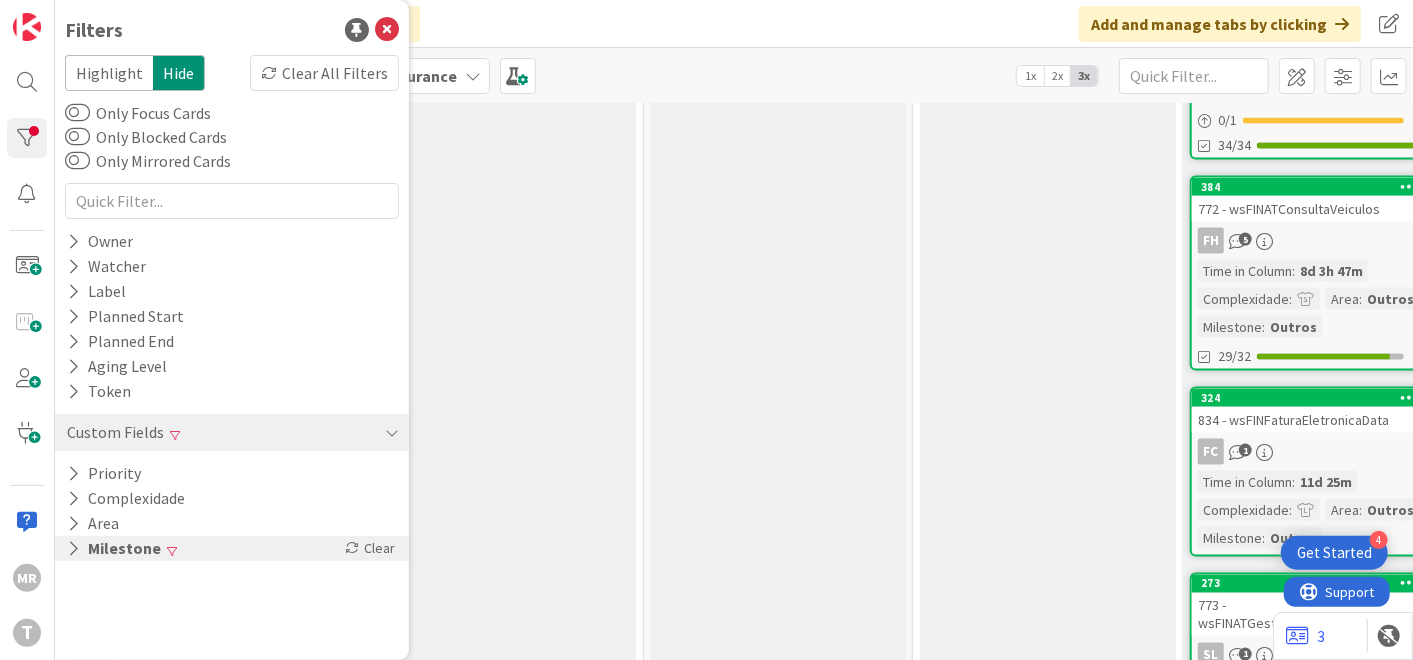 click on "Milestone" at bounding box center [114, 548] 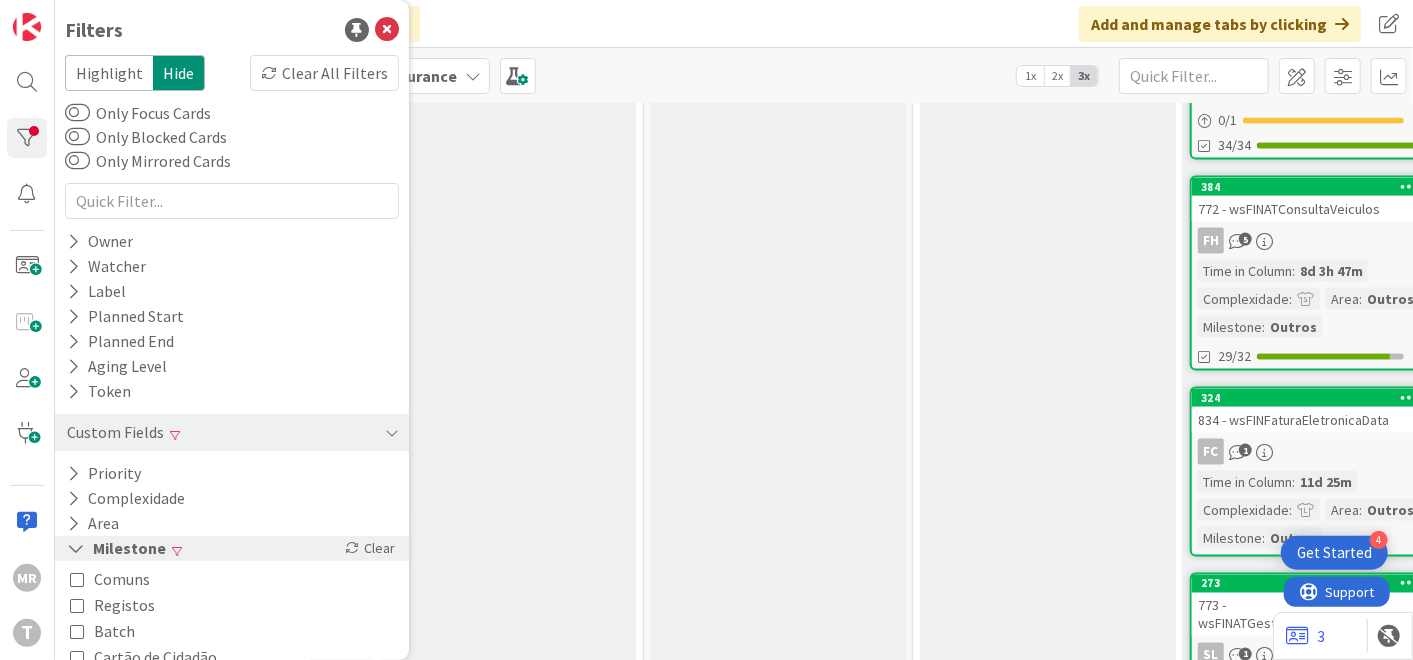 scroll, scrollTop: 107, scrollLeft: 0, axis: vertical 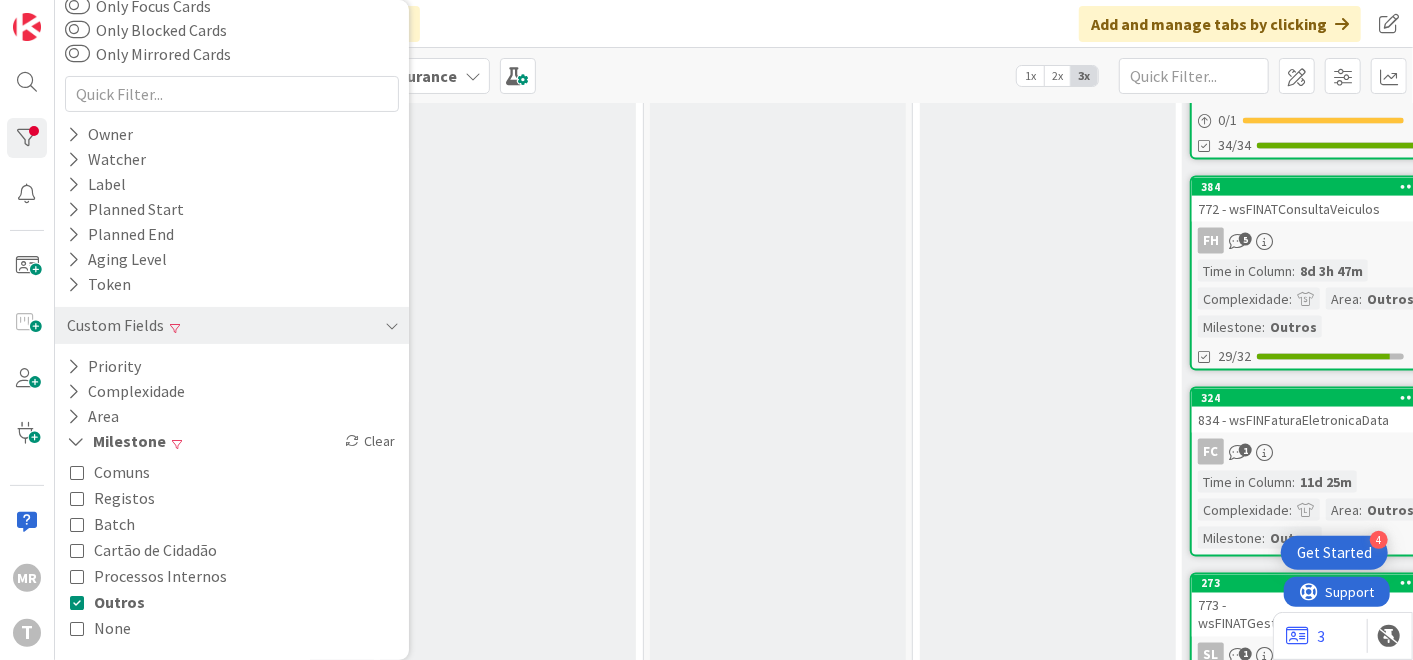 click on "Outros" at bounding box center (119, 602) 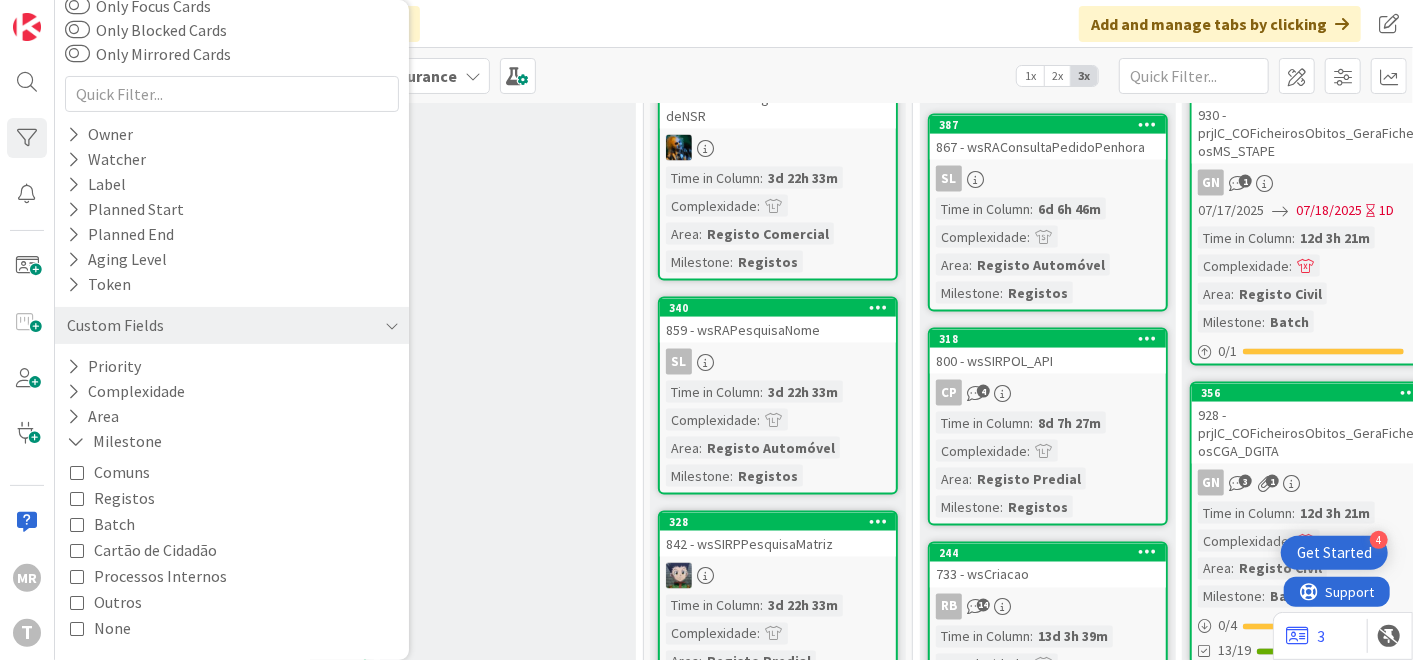 click on "Registos" at bounding box center [124, 498] 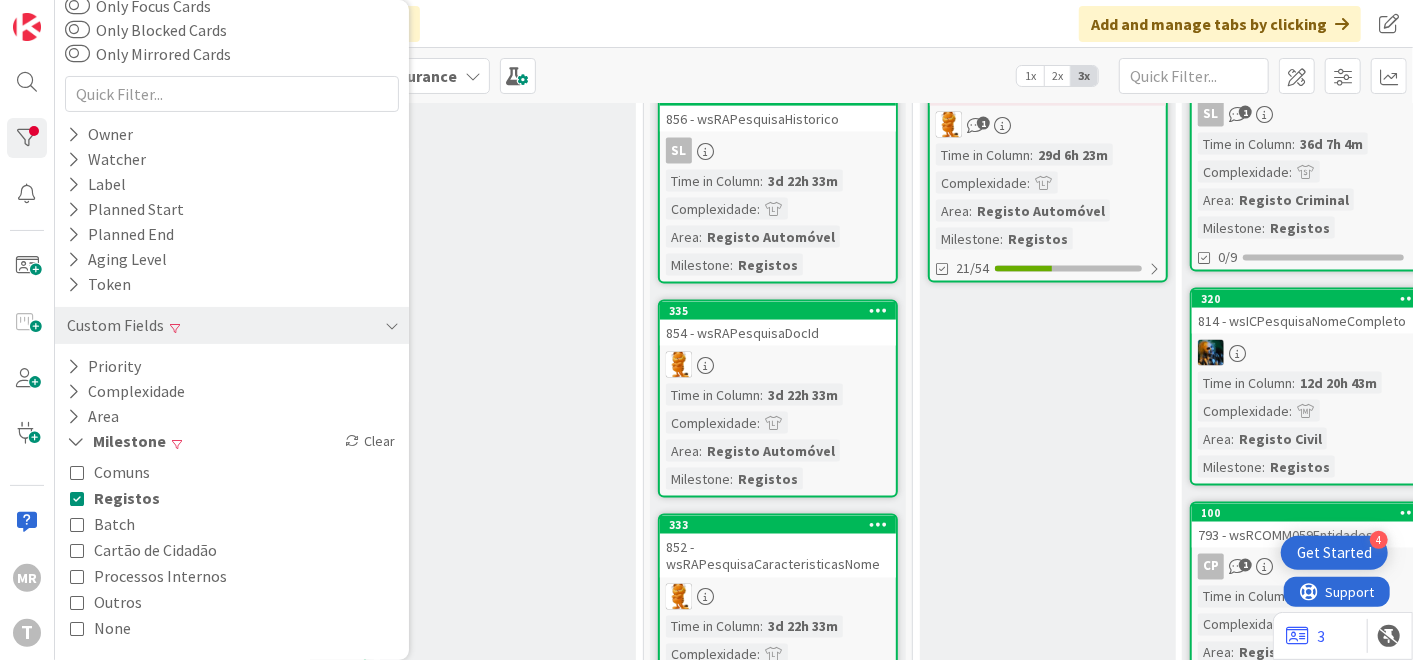 drag, startPoint x: 485, startPoint y: 509, endPoint x: 451, endPoint y: 506, distance: 34.132095 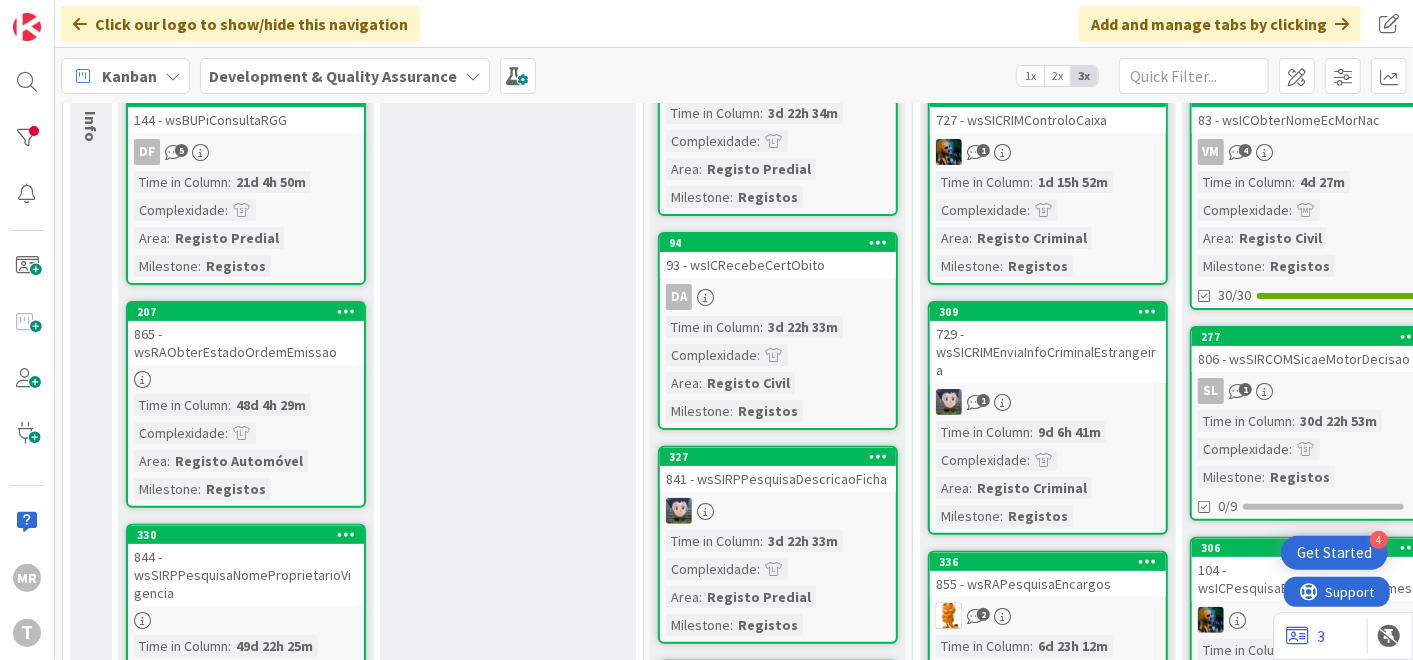 scroll, scrollTop: 0, scrollLeft: 0, axis: both 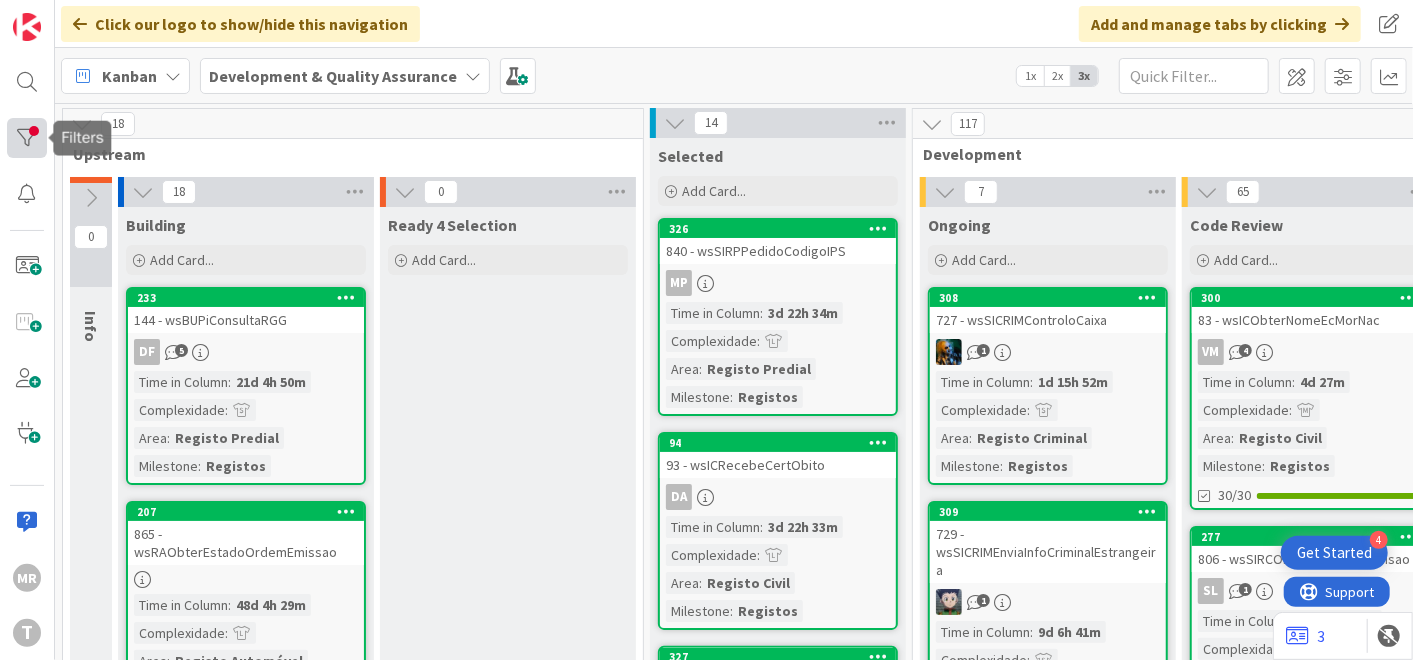click at bounding box center [27, 138] 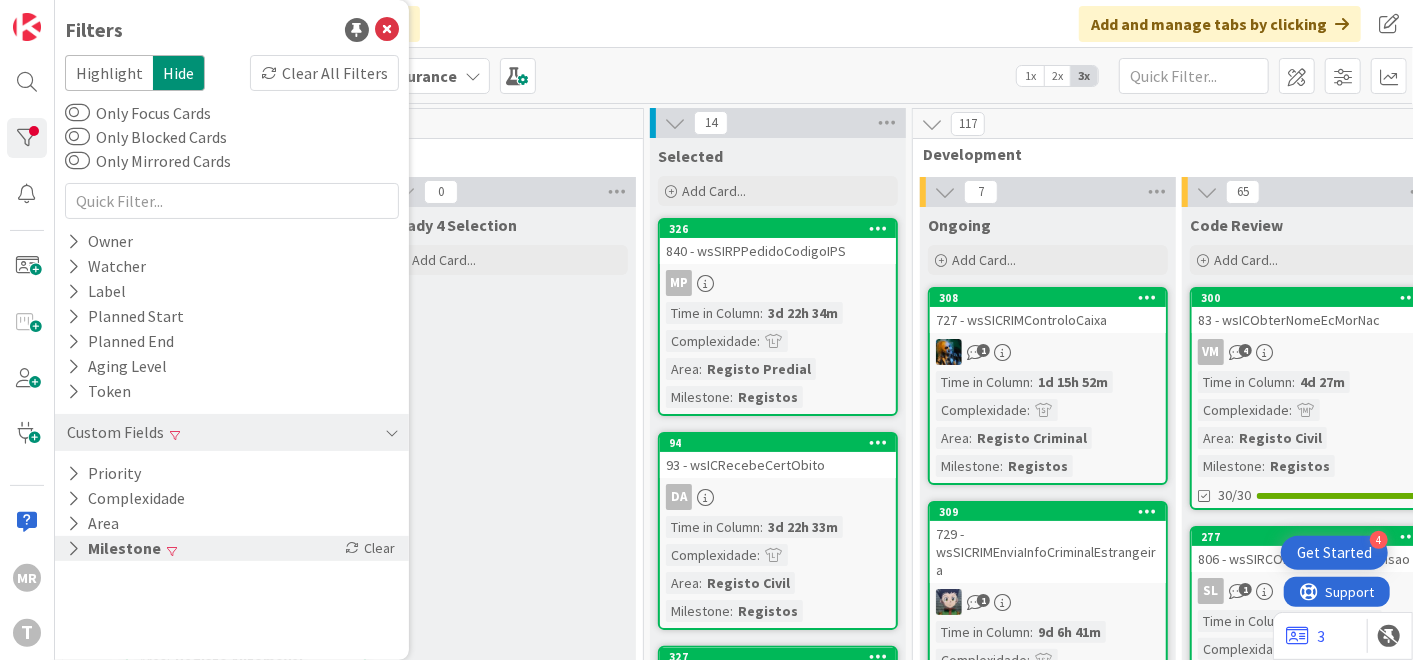click on "Milestone" at bounding box center (114, 548) 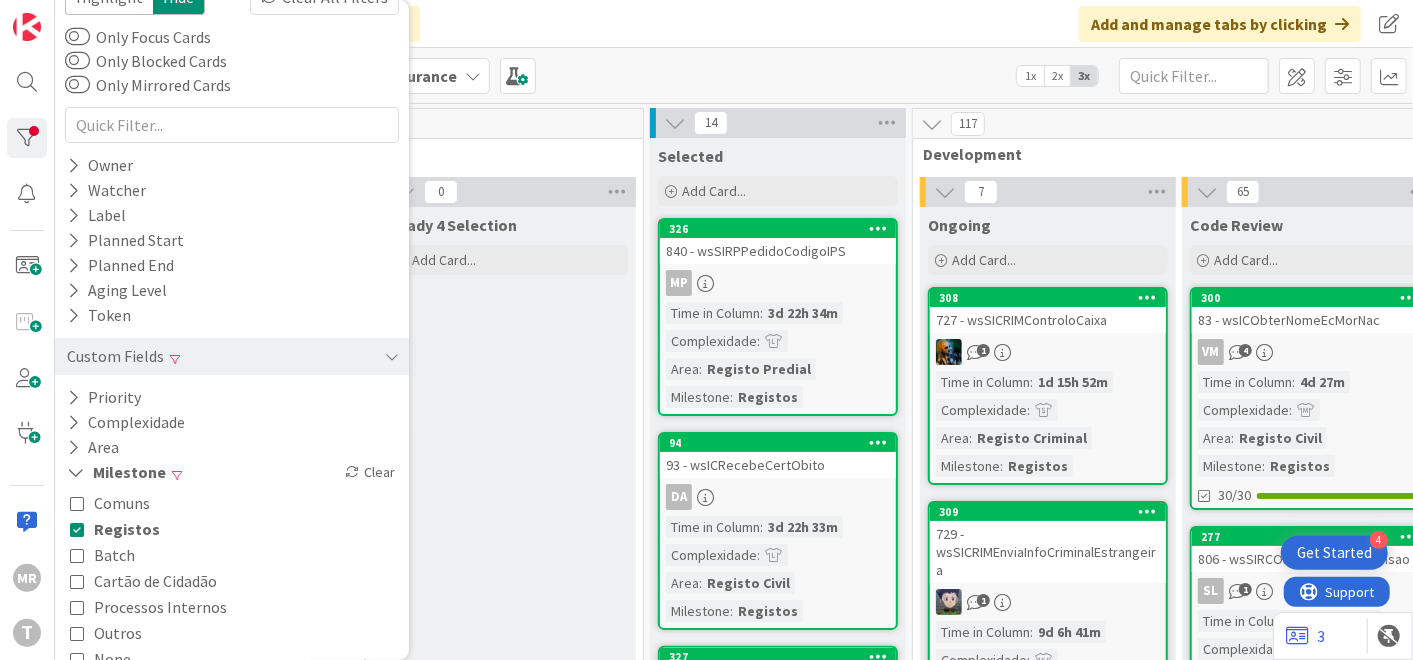 scroll, scrollTop: 107, scrollLeft: 0, axis: vertical 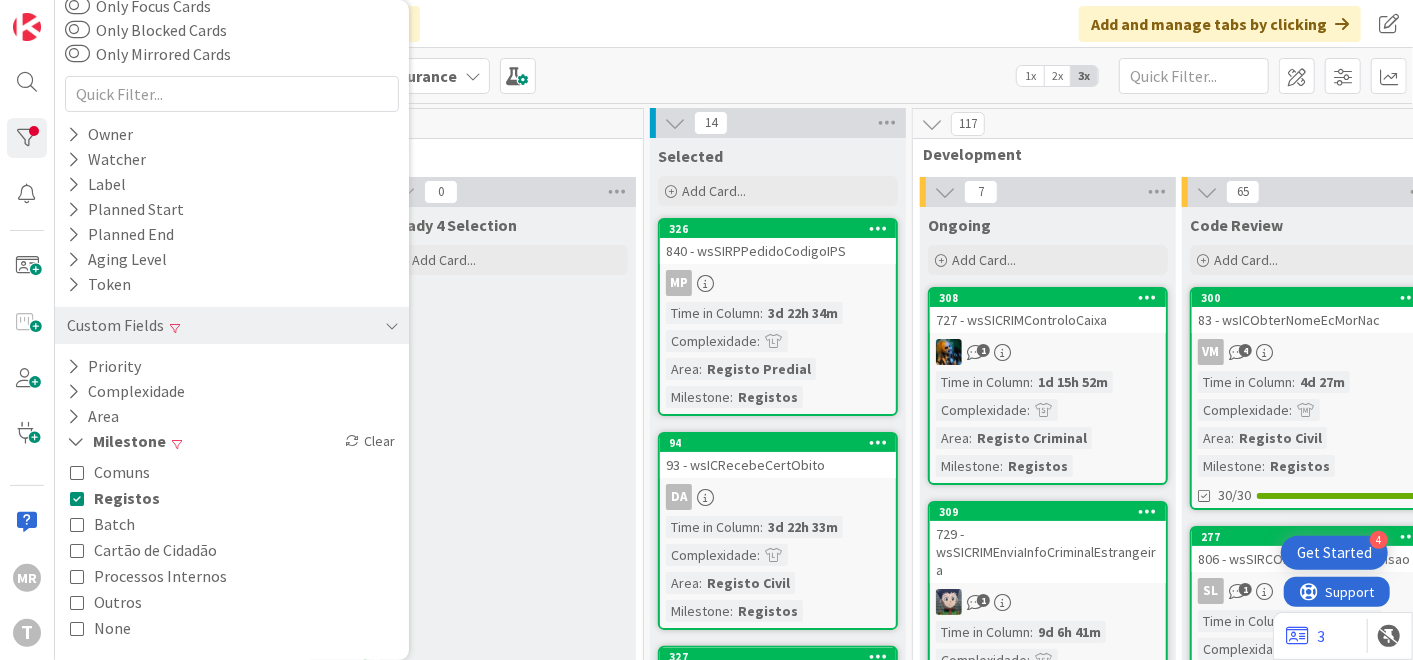 click on "Outros" at bounding box center (118, 602) 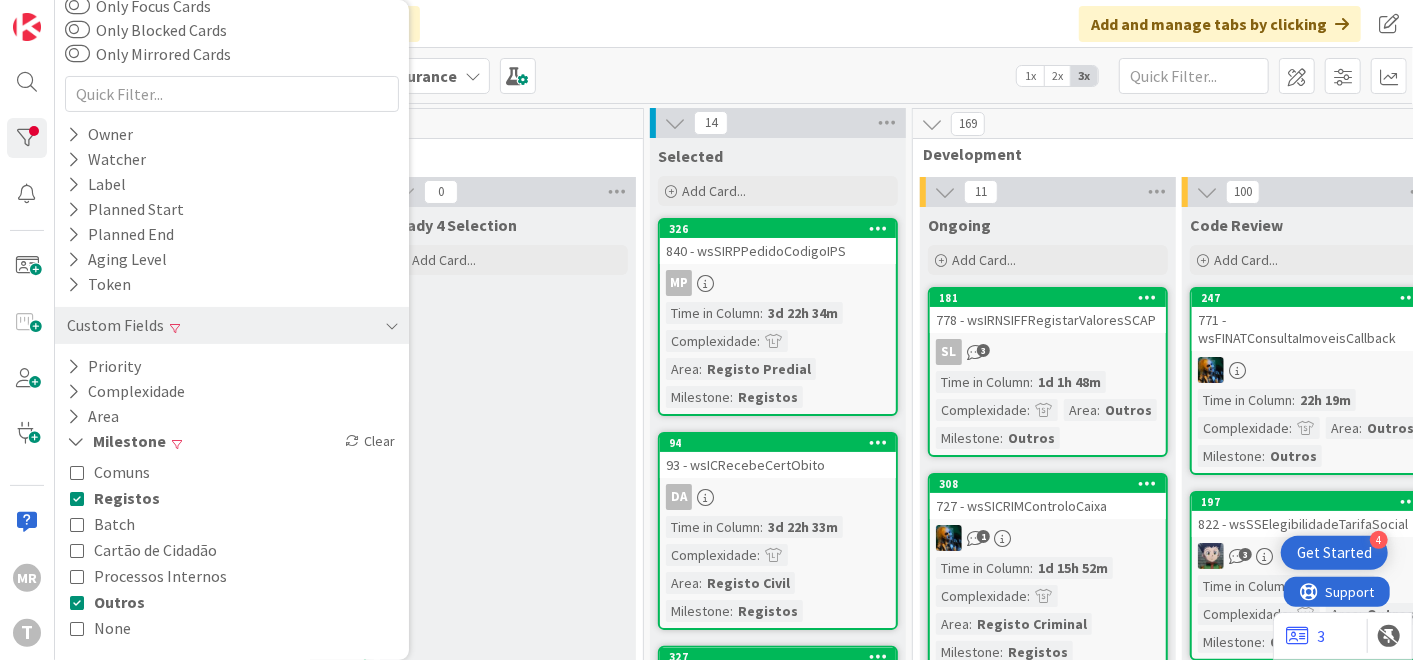 click on "Registos" at bounding box center (127, 498) 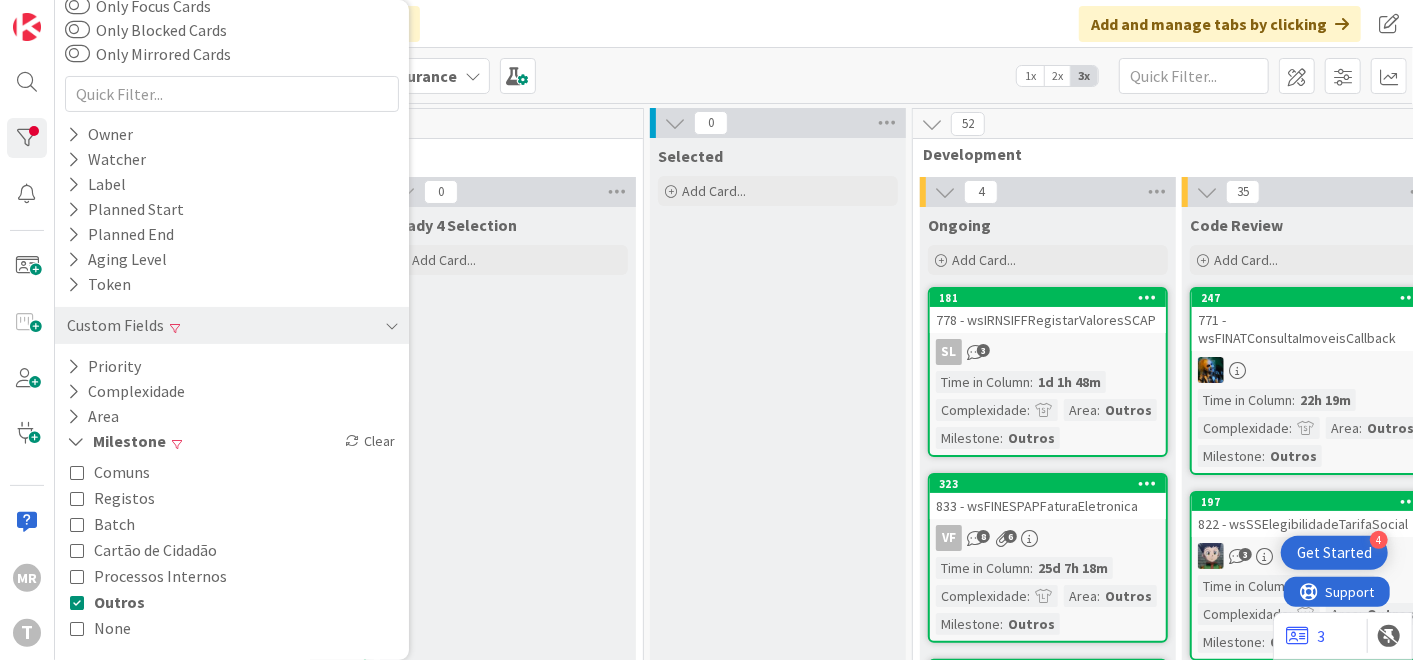click on "Ready 4 Selection Add Card..." at bounding box center [508, 1349] 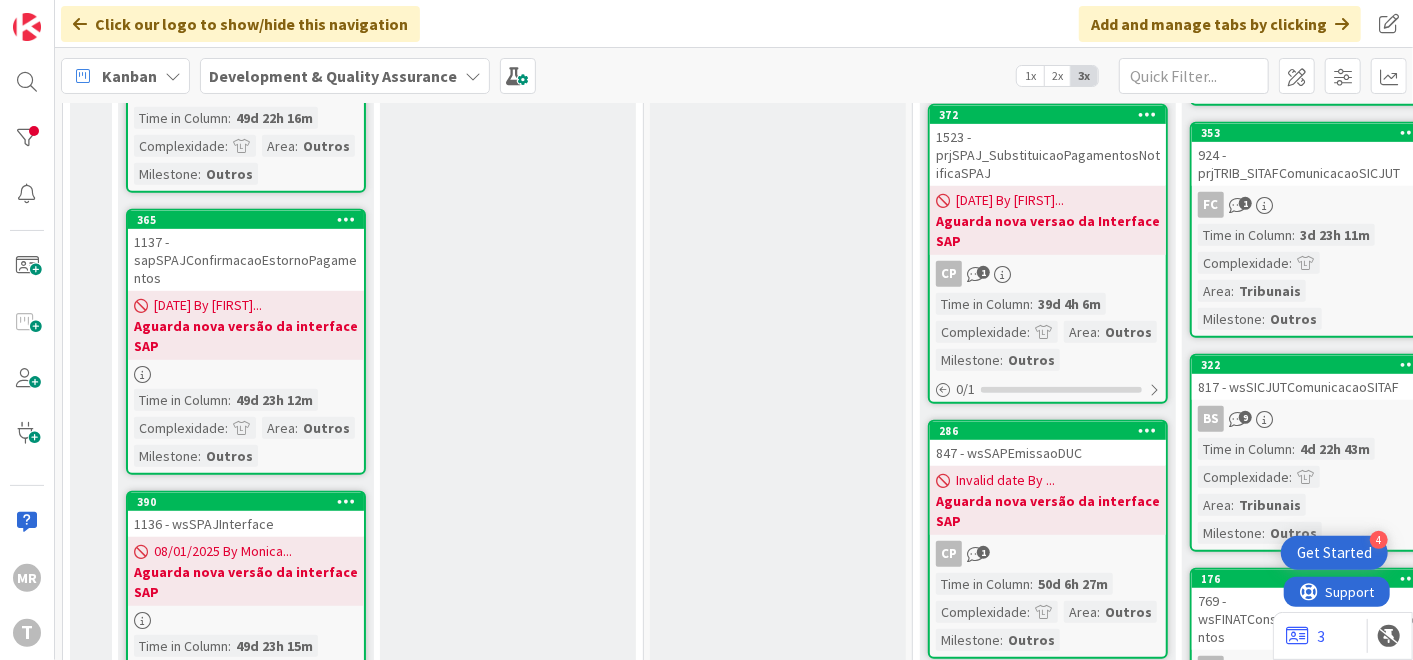 scroll, scrollTop: 0, scrollLeft: 0, axis: both 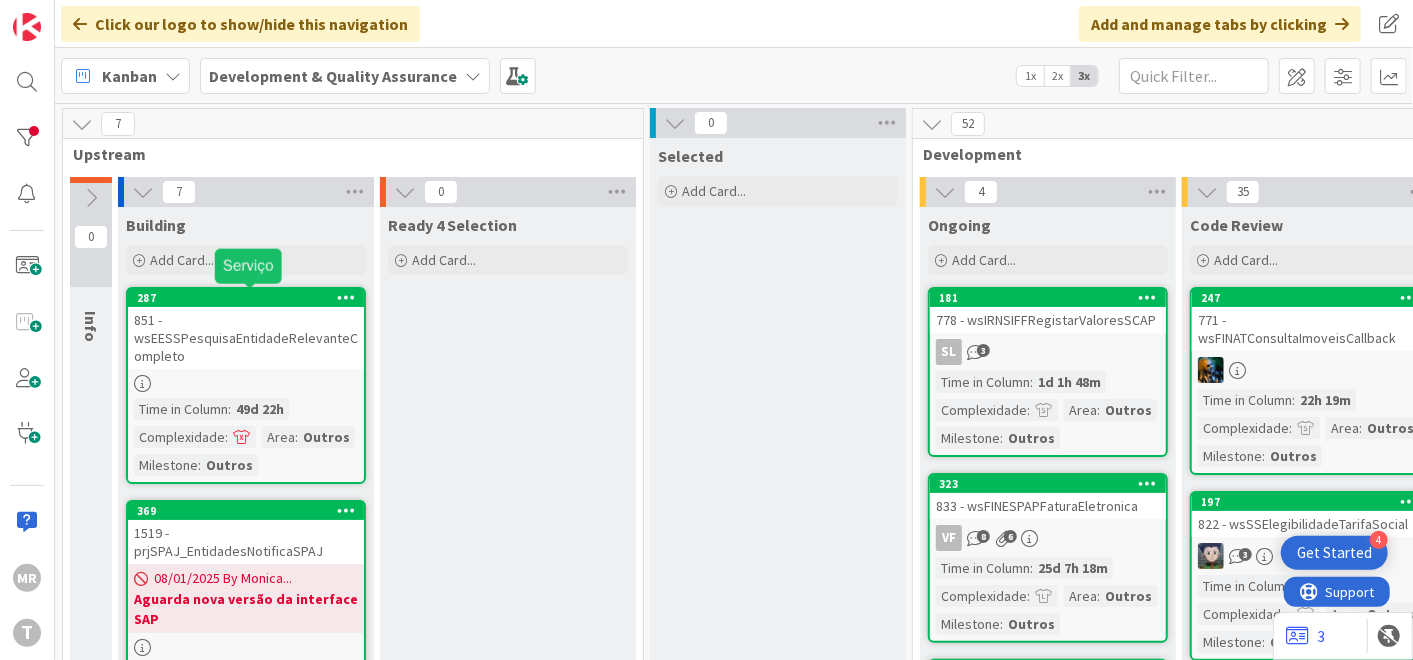click on "287" at bounding box center [250, 298] 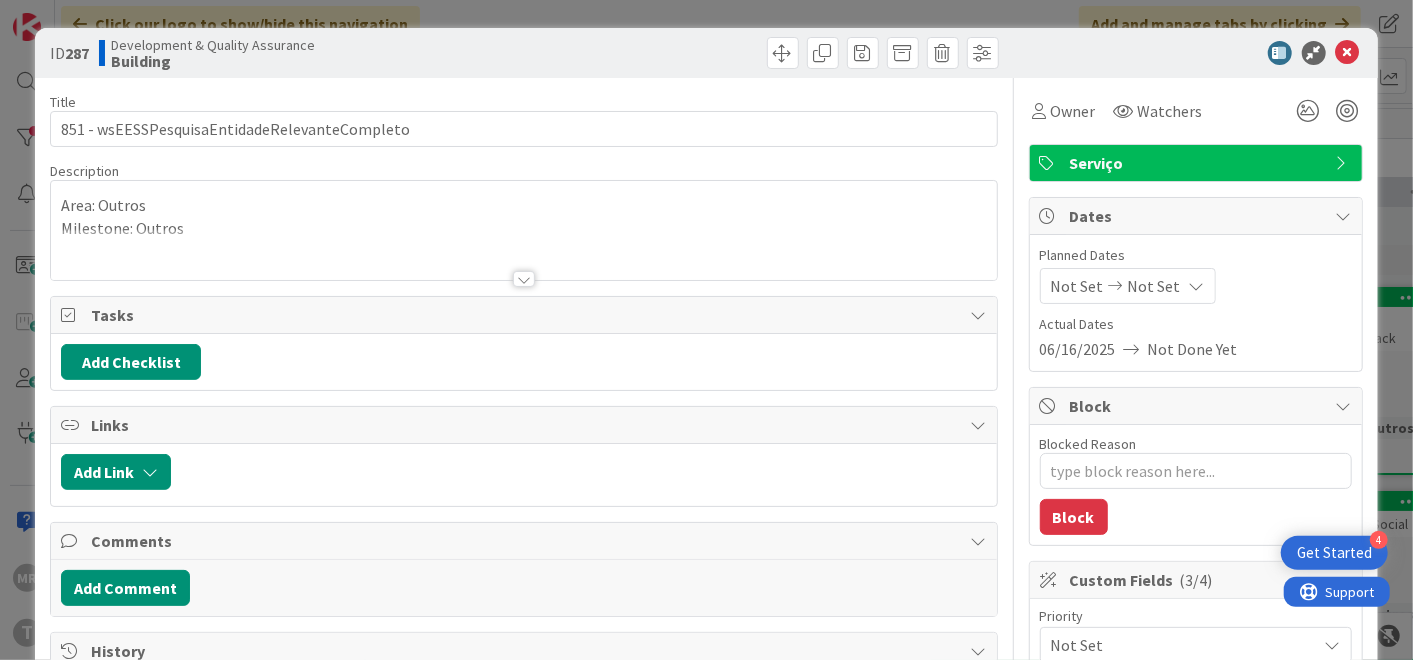 scroll, scrollTop: 0, scrollLeft: 0, axis: both 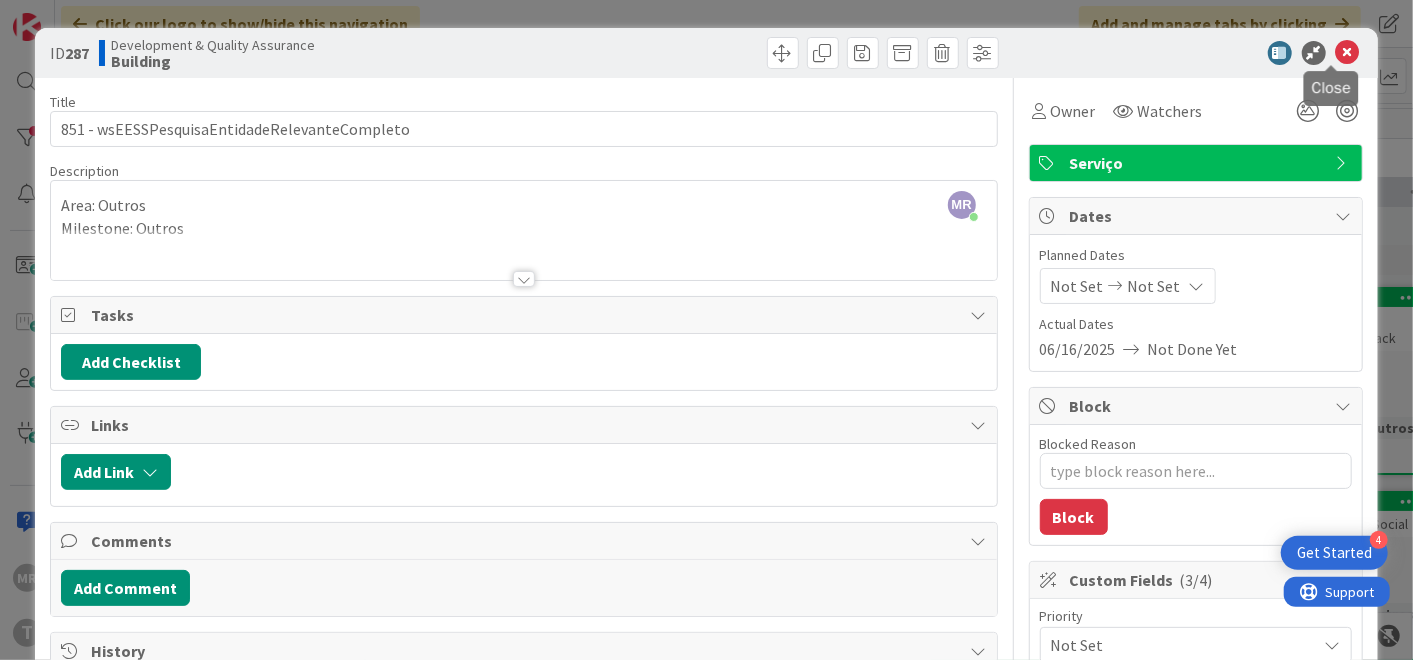 click at bounding box center [1348, 53] 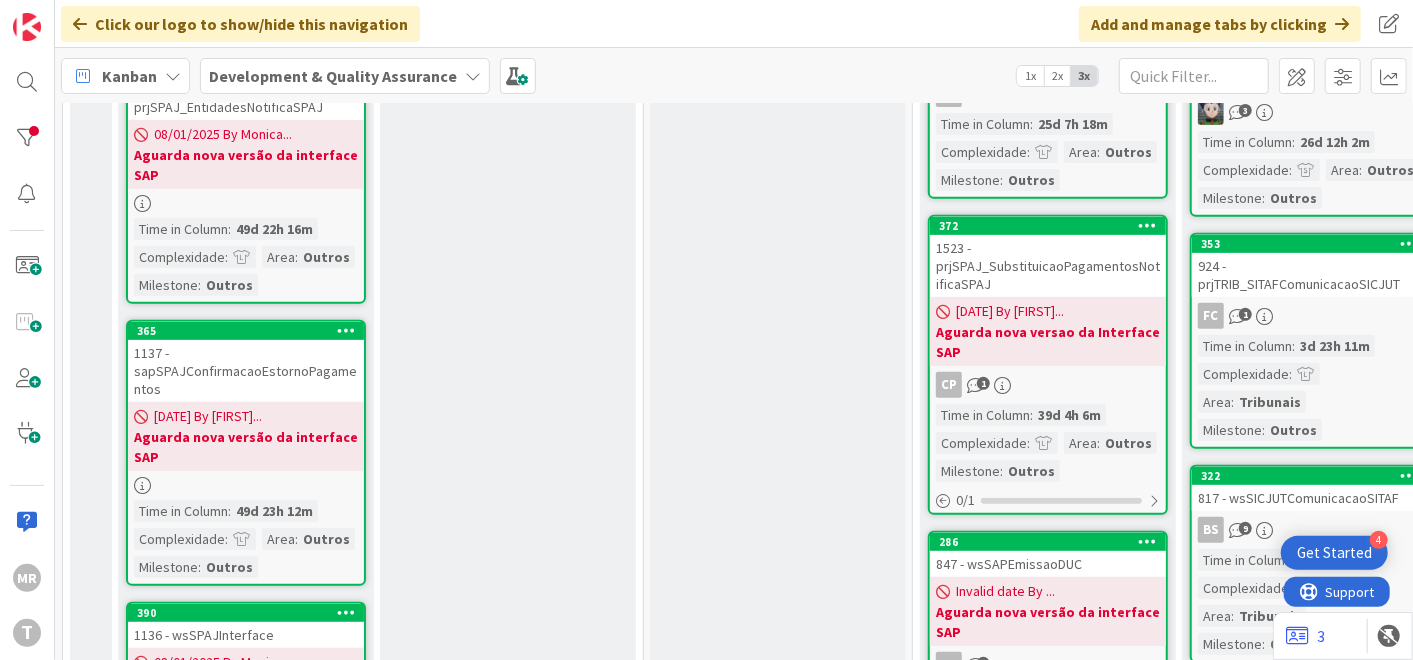scroll, scrollTop: 666, scrollLeft: 0, axis: vertical 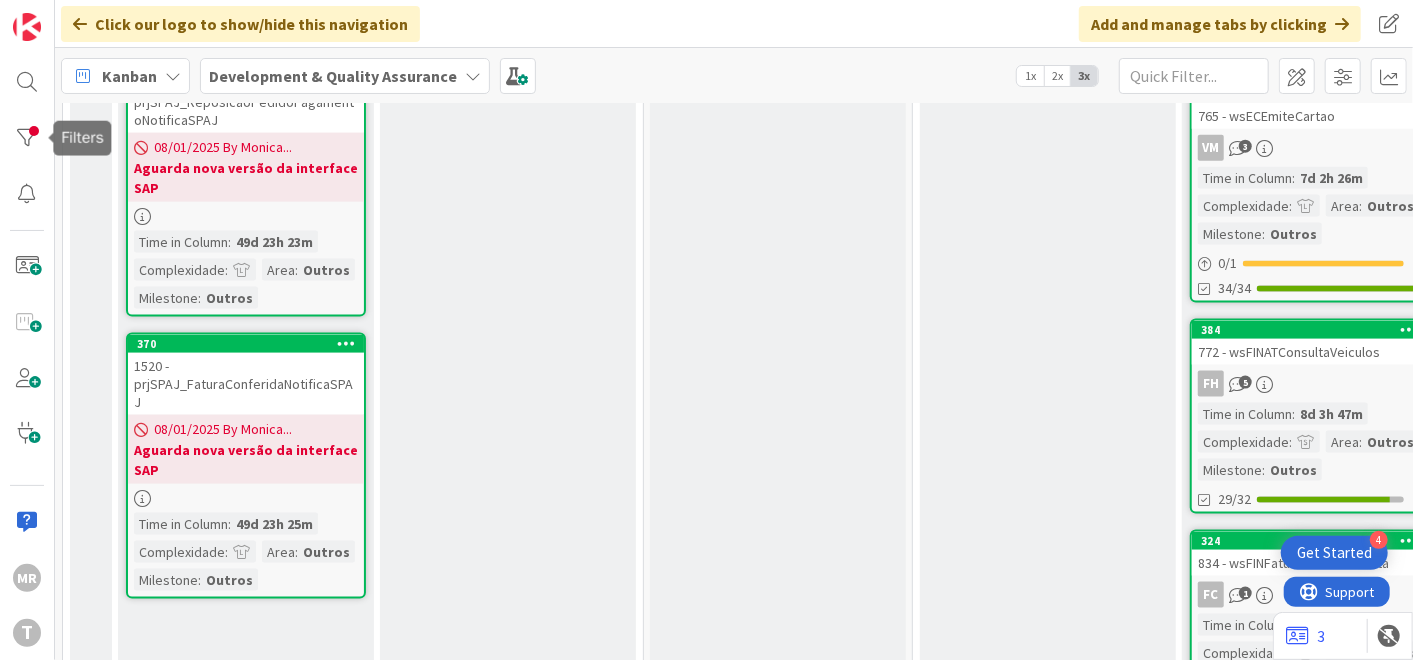 drag, startPoint x: 42, startPoint y: 148, endPoint x: 54, endPoint y: 155, distance: 13.892444 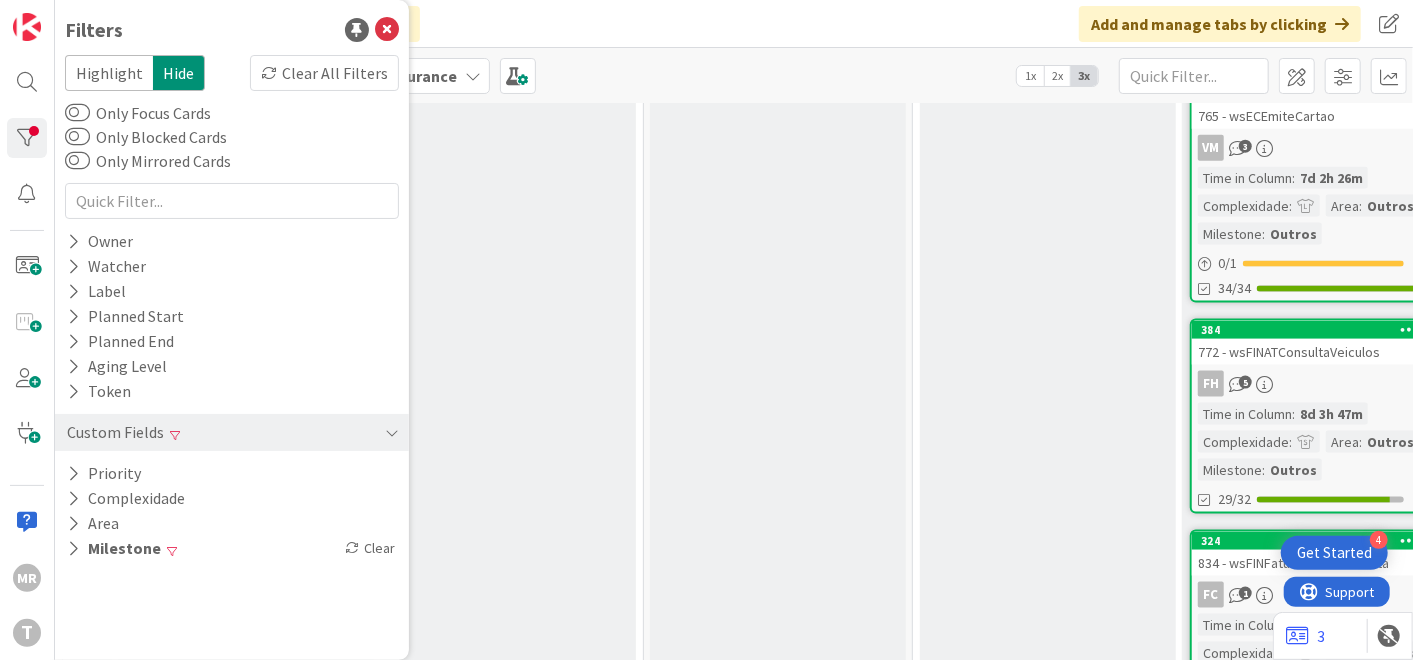 click on "Filters Highlight Hide Clear All Filters Only Focus Cards Only Blocked Cards Only Mirrored Cards Owner Watcher Label Planned Start Planned End Aging Level Token Custom Fields Priority Complexidade Area Milestone Clear" at bounding box center (232, 330) 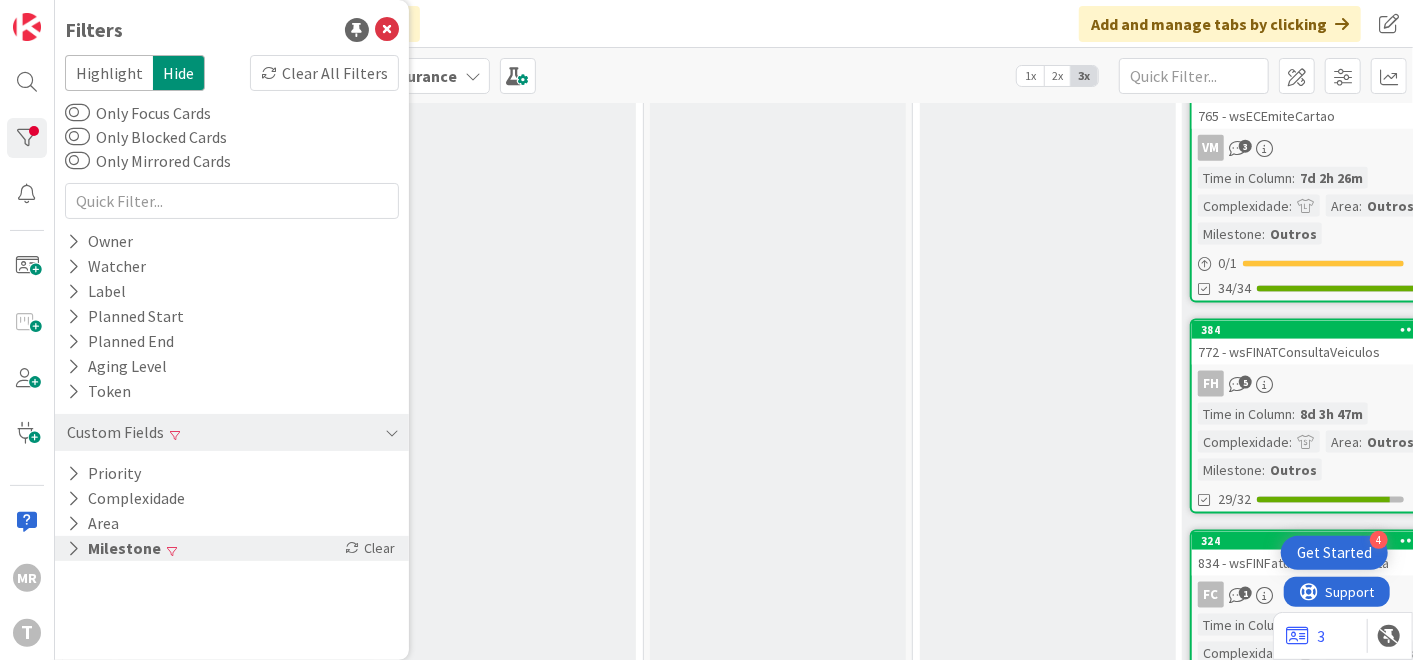 click on "Milestone" at bounding box center [114, 548] 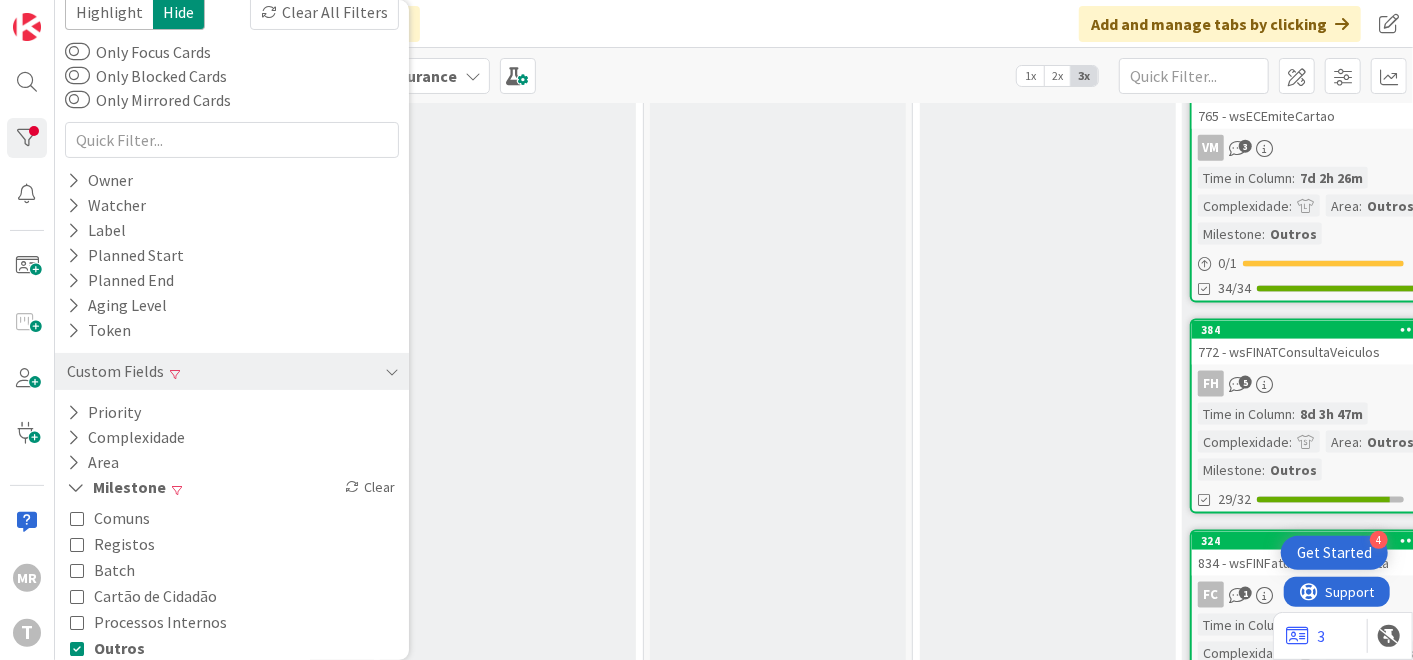scroll, scrollTop: 107, scrollLeft: 0, axis: vertical 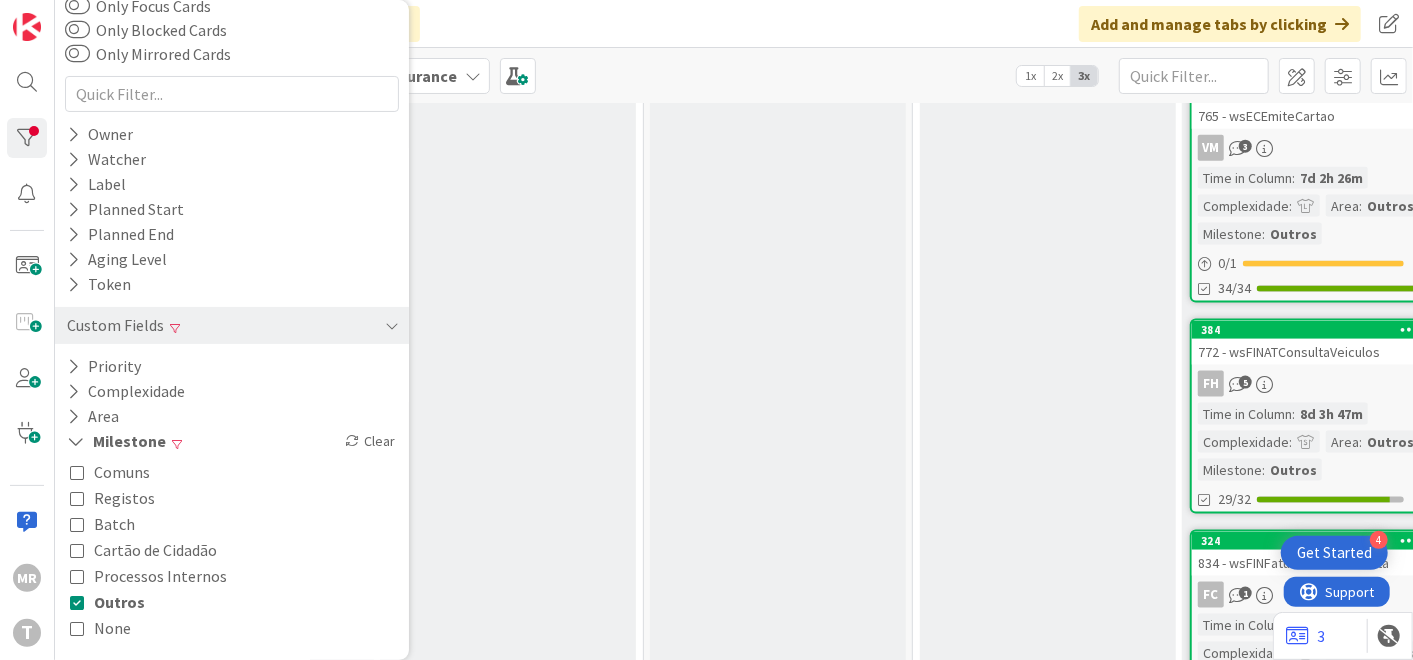 click on "Comuns Registos Batch Cartão de Cidadão Processos Internos Outros None" at bounding box center [232, 550] 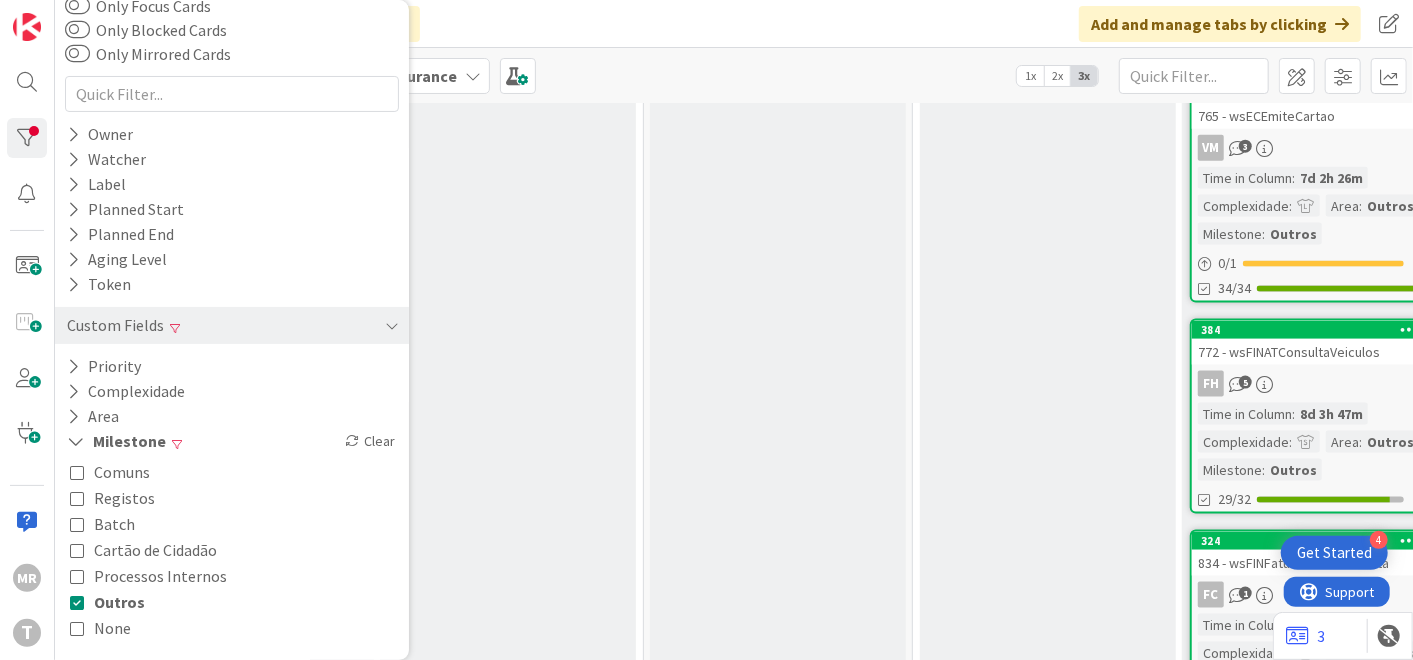 click on "Outros" at bounding box center (119, 602) 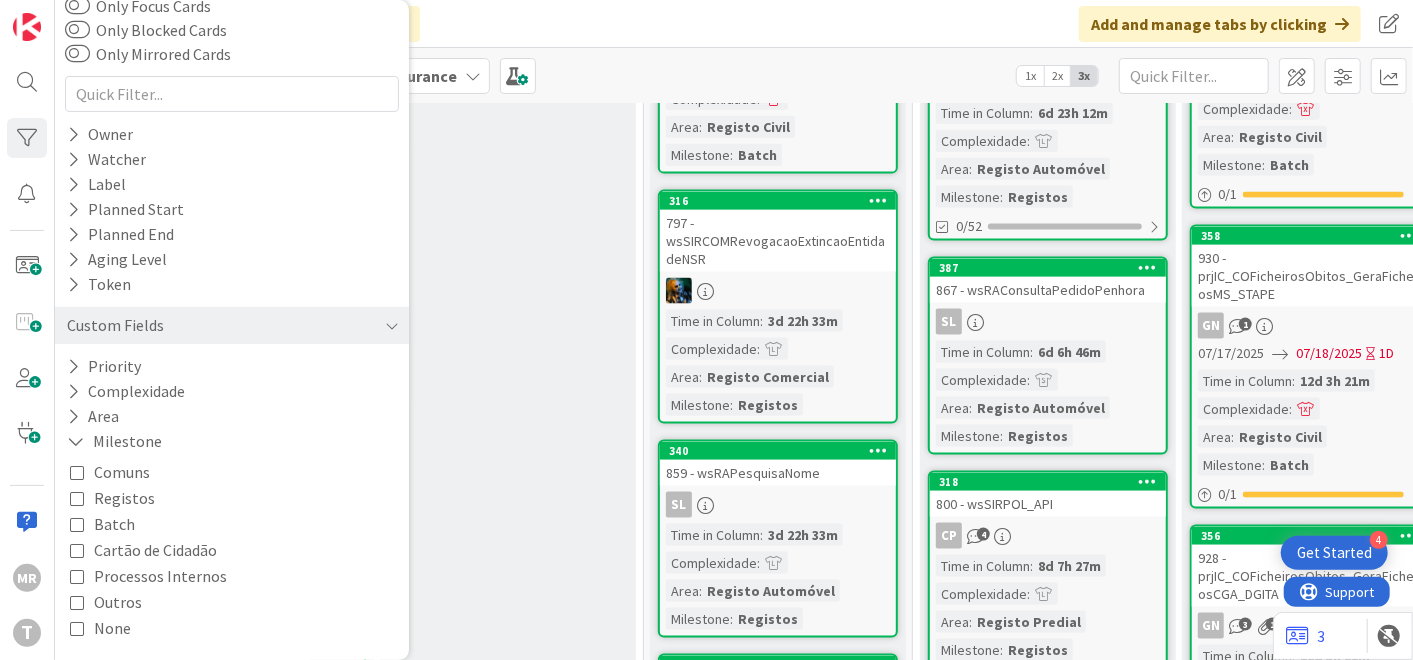 click on "Ready 4 Selection Add Card..." at bounding box center (508, 1025) 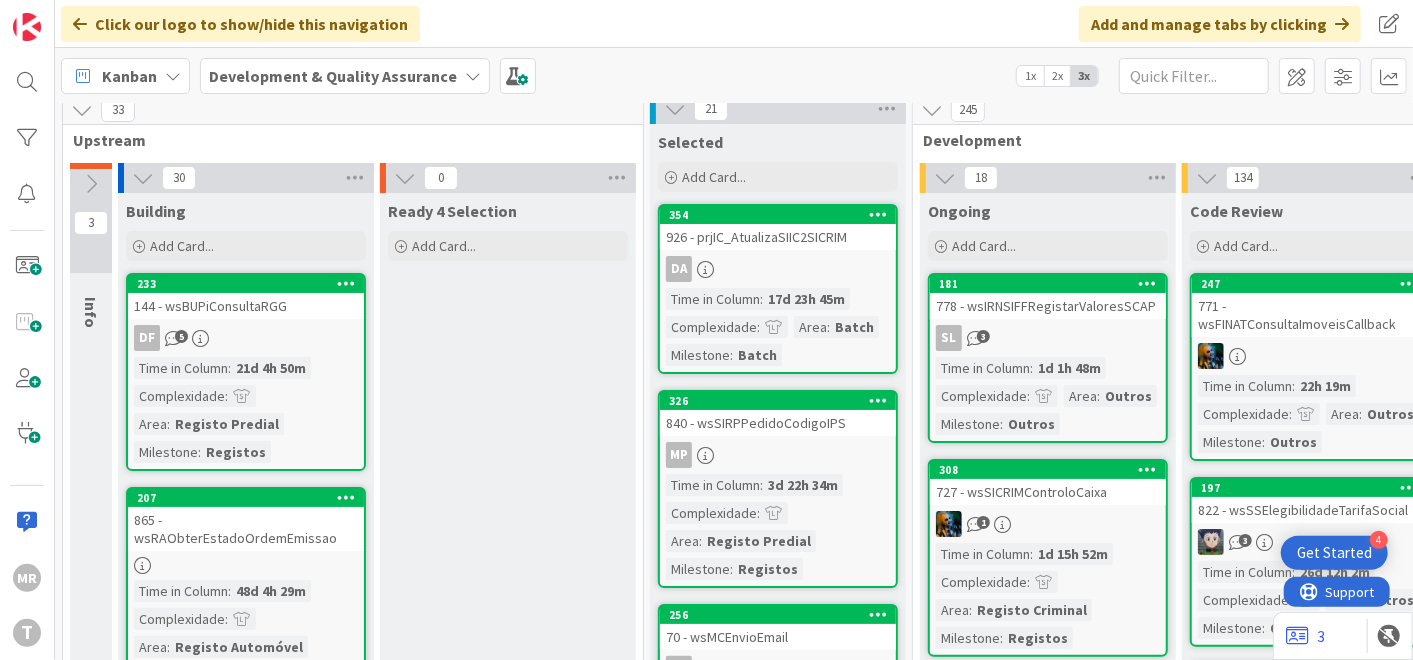 scroll, scrollTop: 0, scrollLeft: 0, axis: both 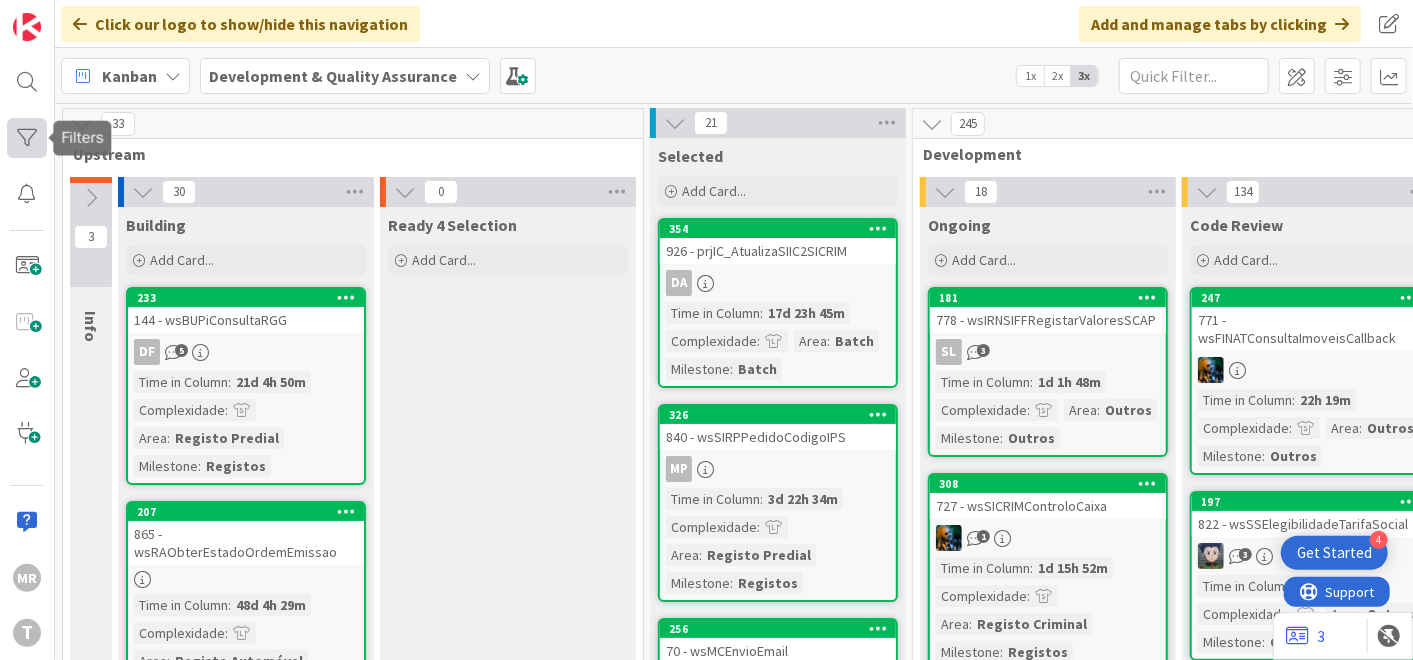 click at bounding box center [27, 138] 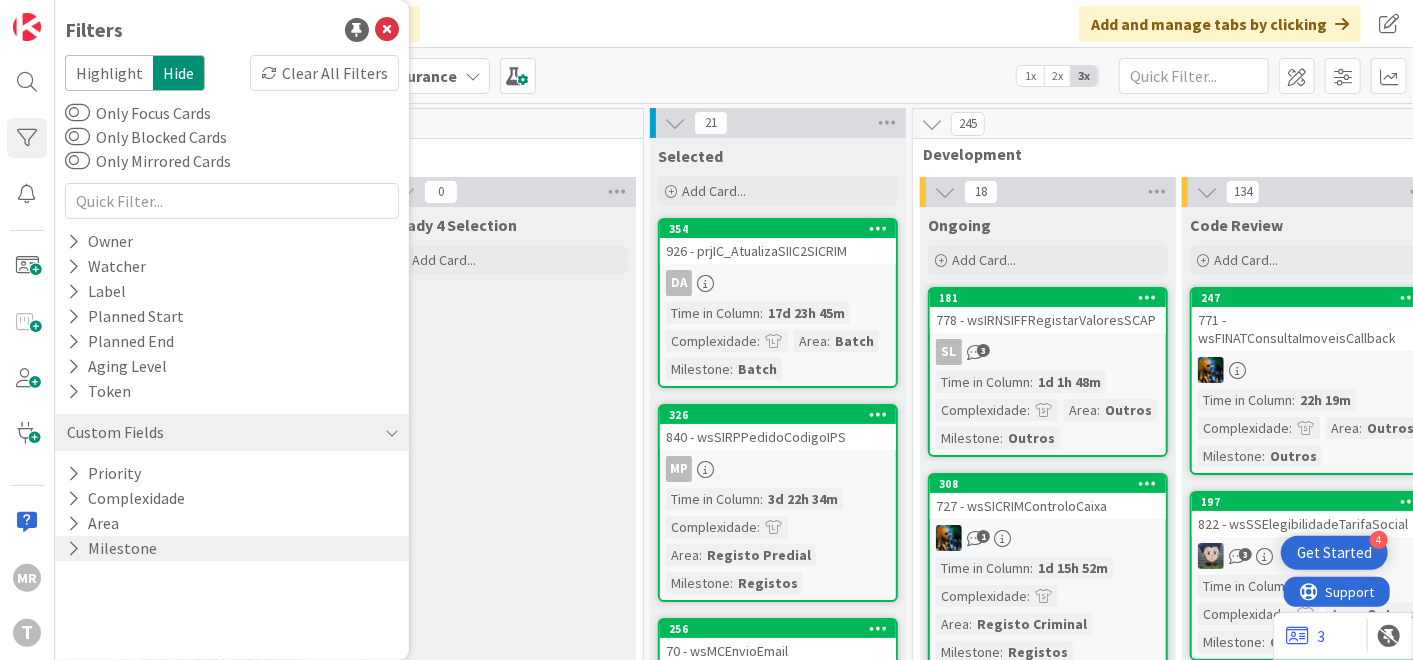 click on "Milestone" at bounding box center (112, 548) 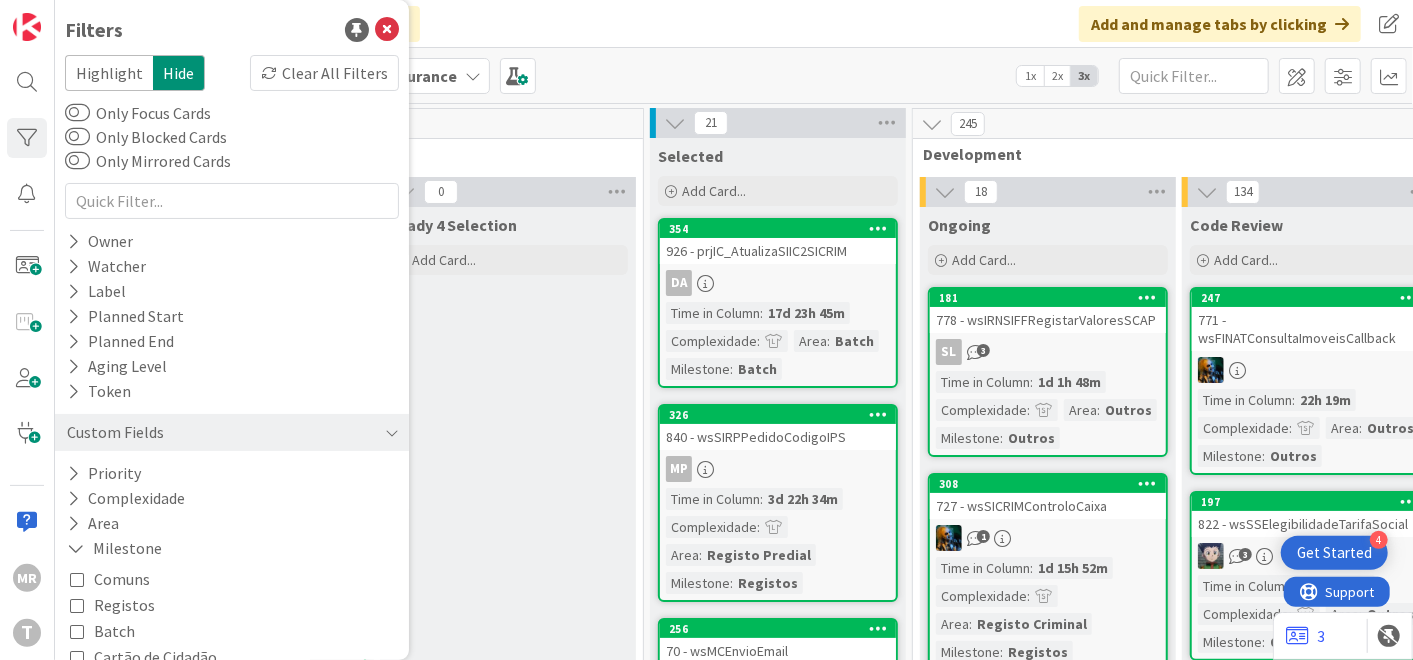 click on "Registos" at bounding box center (124, 605) 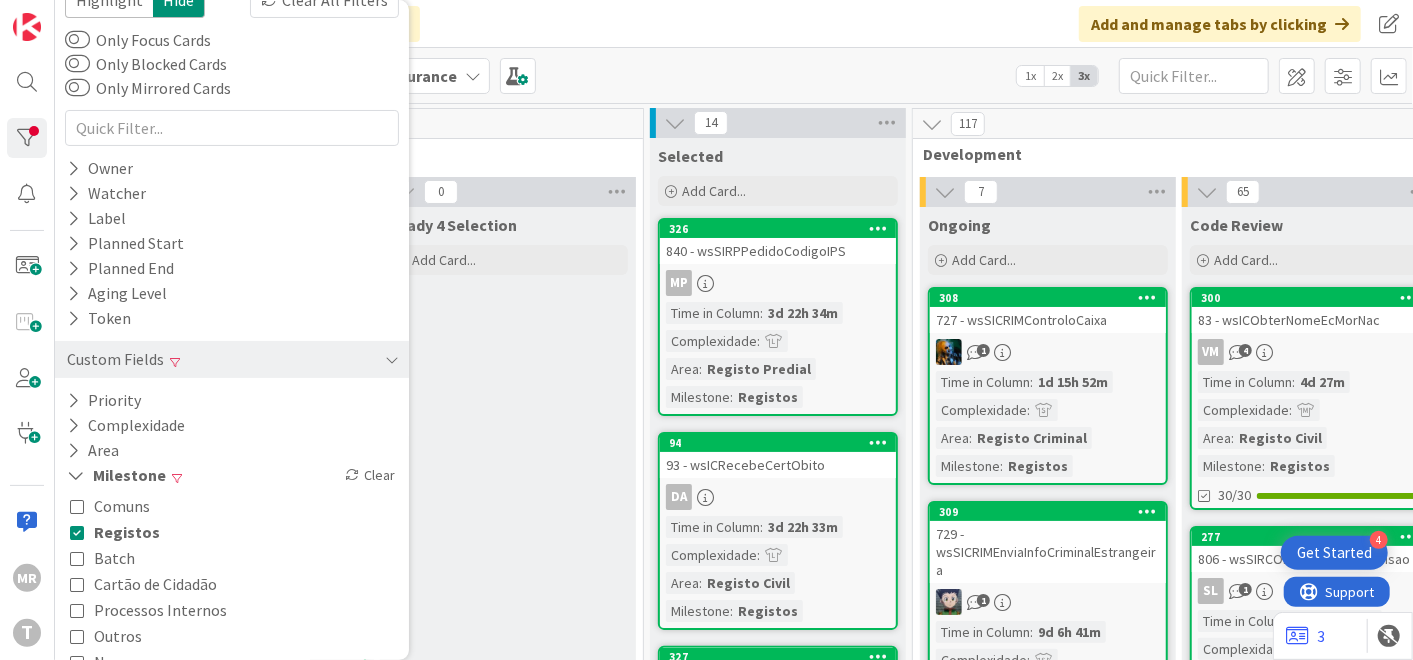 scroll, scrollTop: 107, scrollLeft: 0, axis: vertical 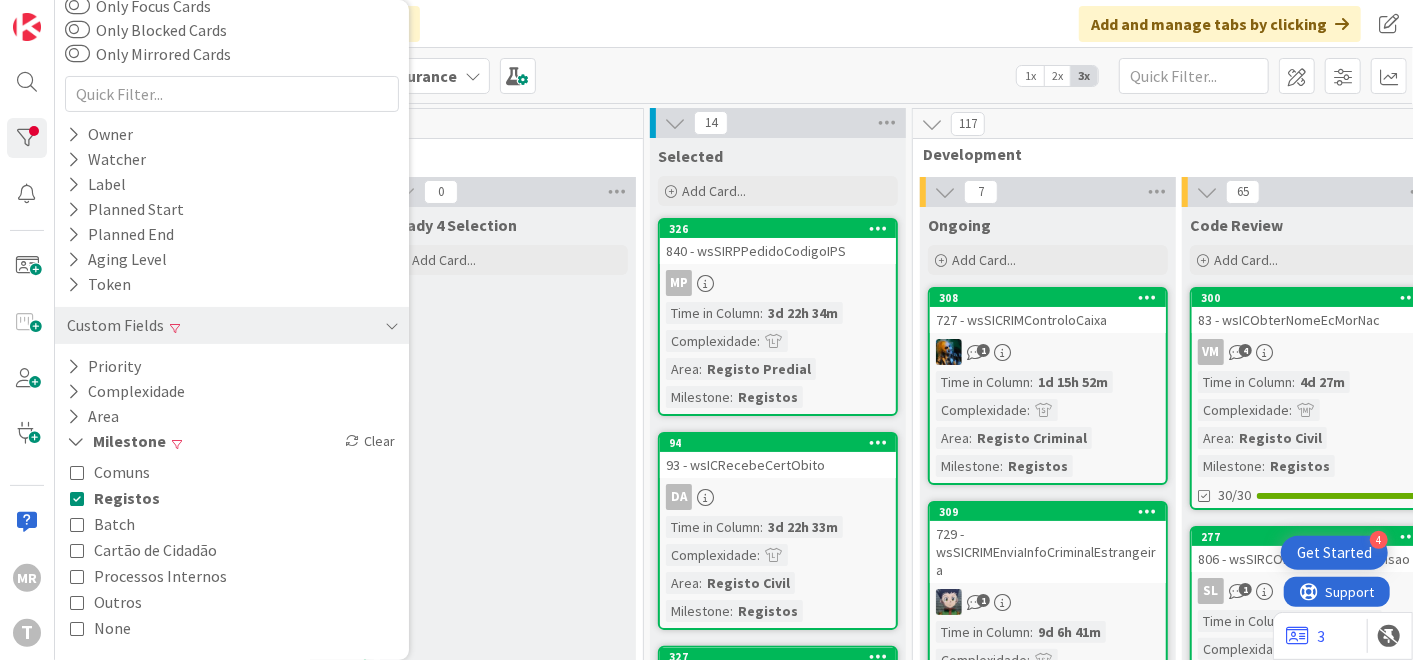 click on "Outros" at bounding box center (118, 602) 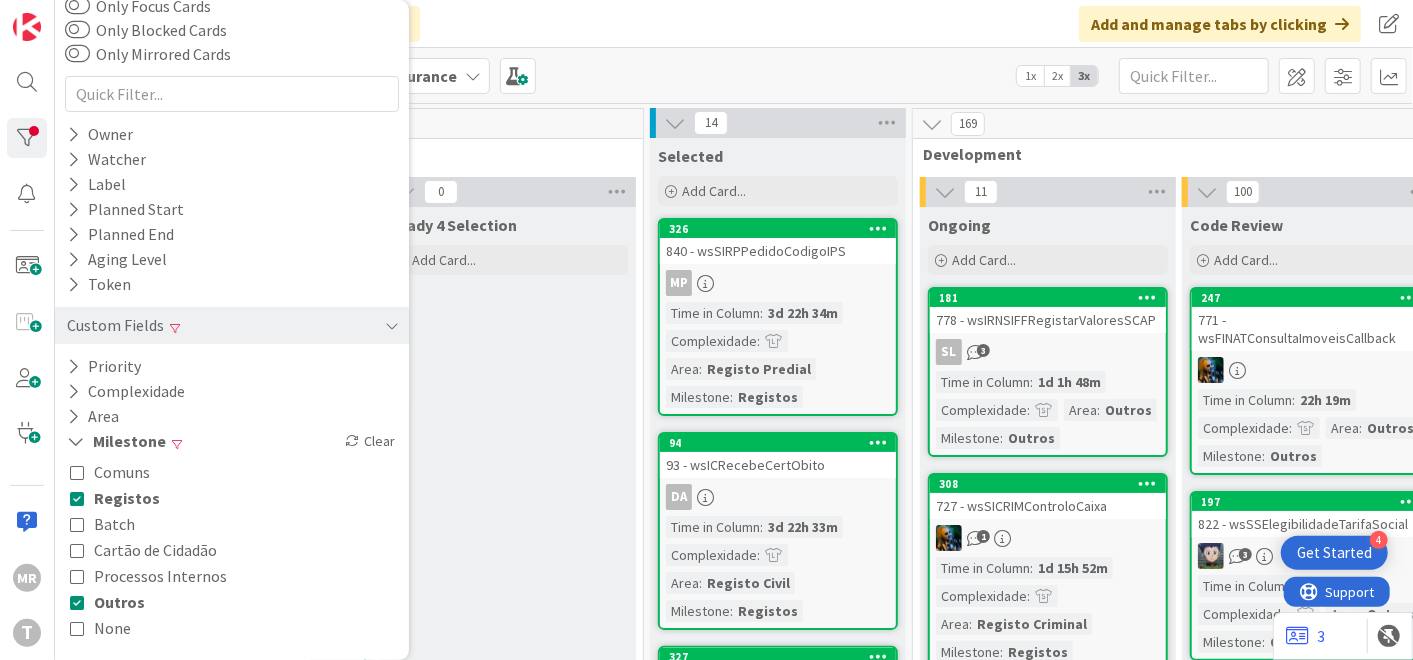 click on "Ready 4 Selection Add Card..." at bounding box center [508, 1792] 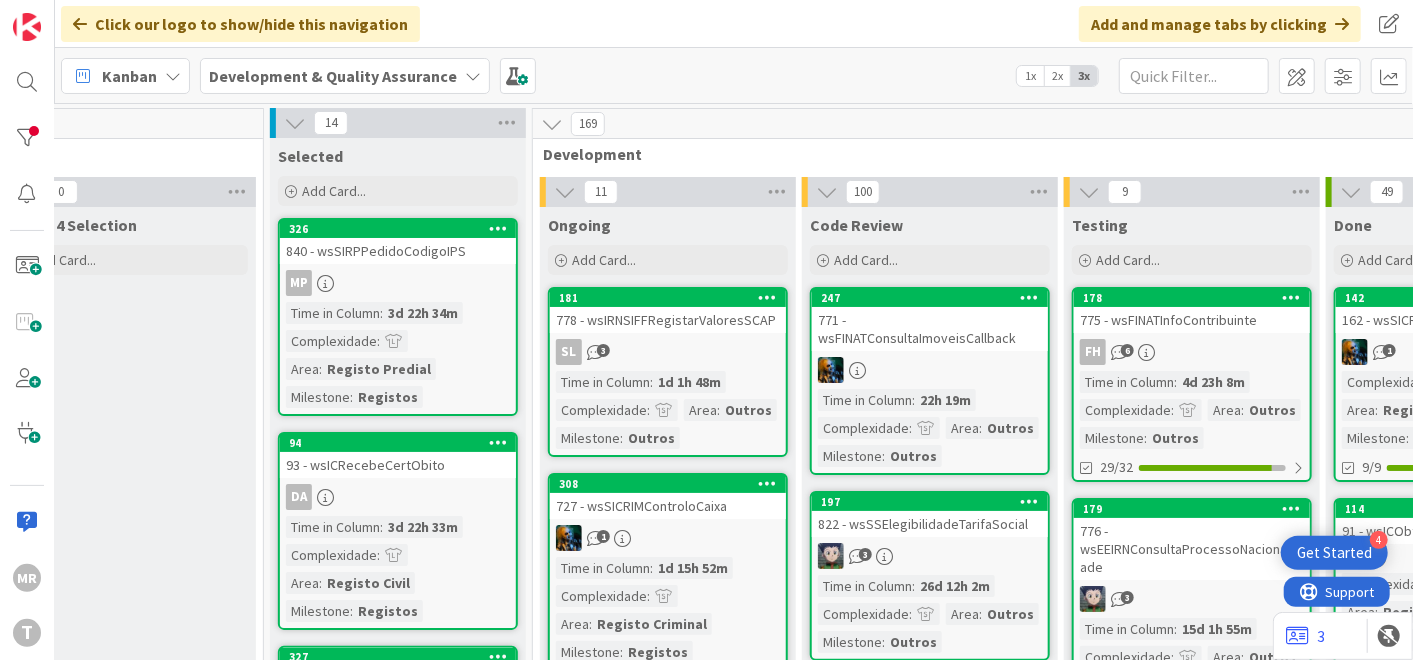 scroll, scrollTop: 0, scrollLeft: 428, axis: horizontal 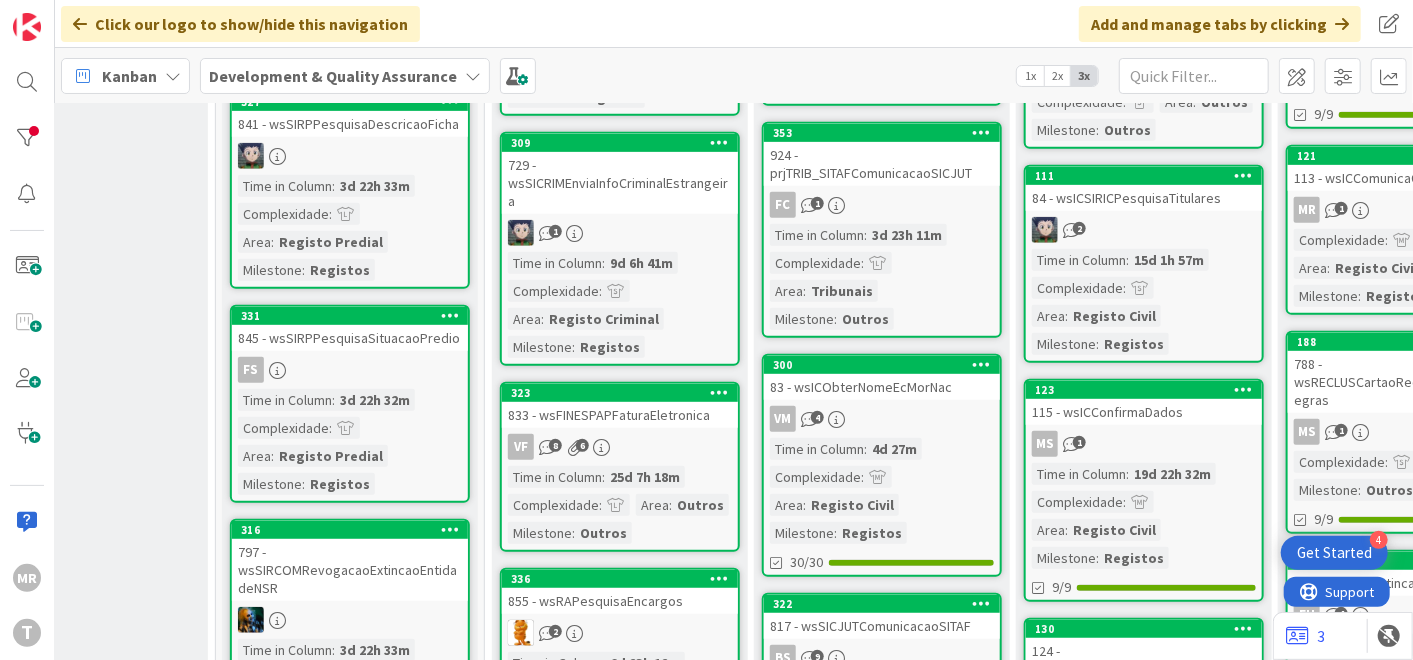 click at bounding box center [982, 132] 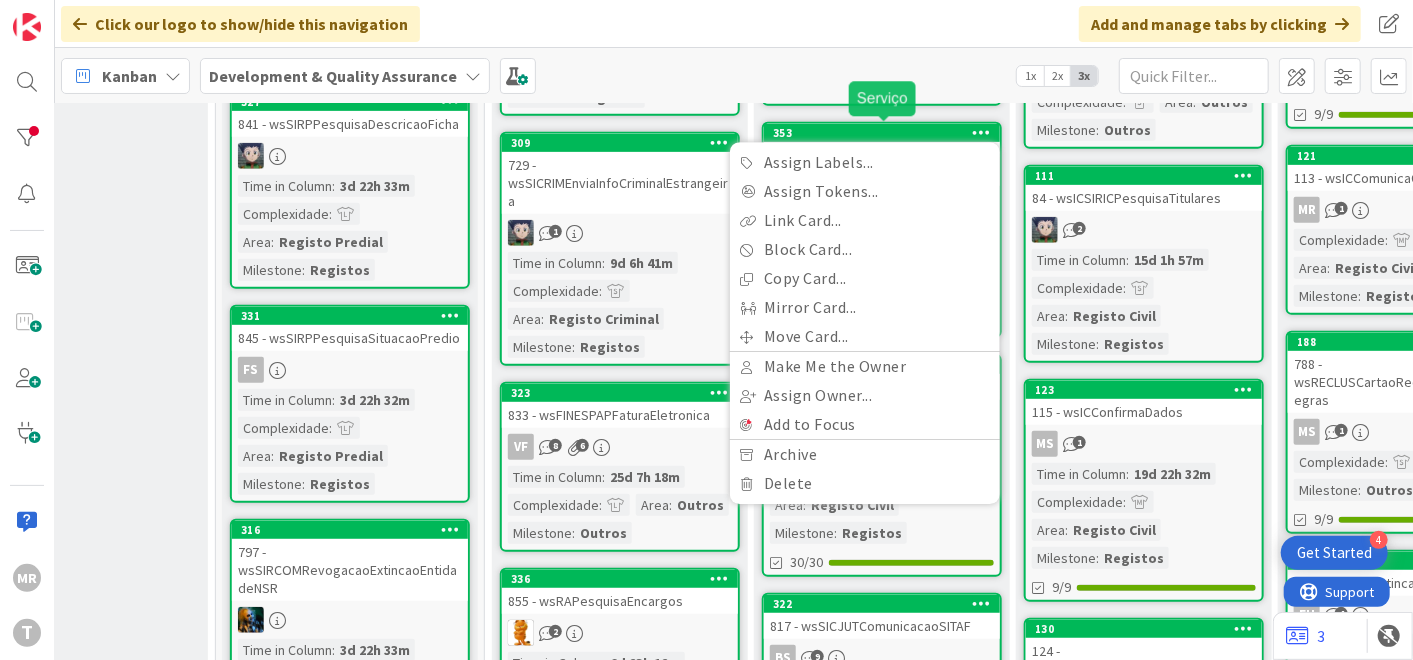 click on "353" at bounding box center [886, 133] 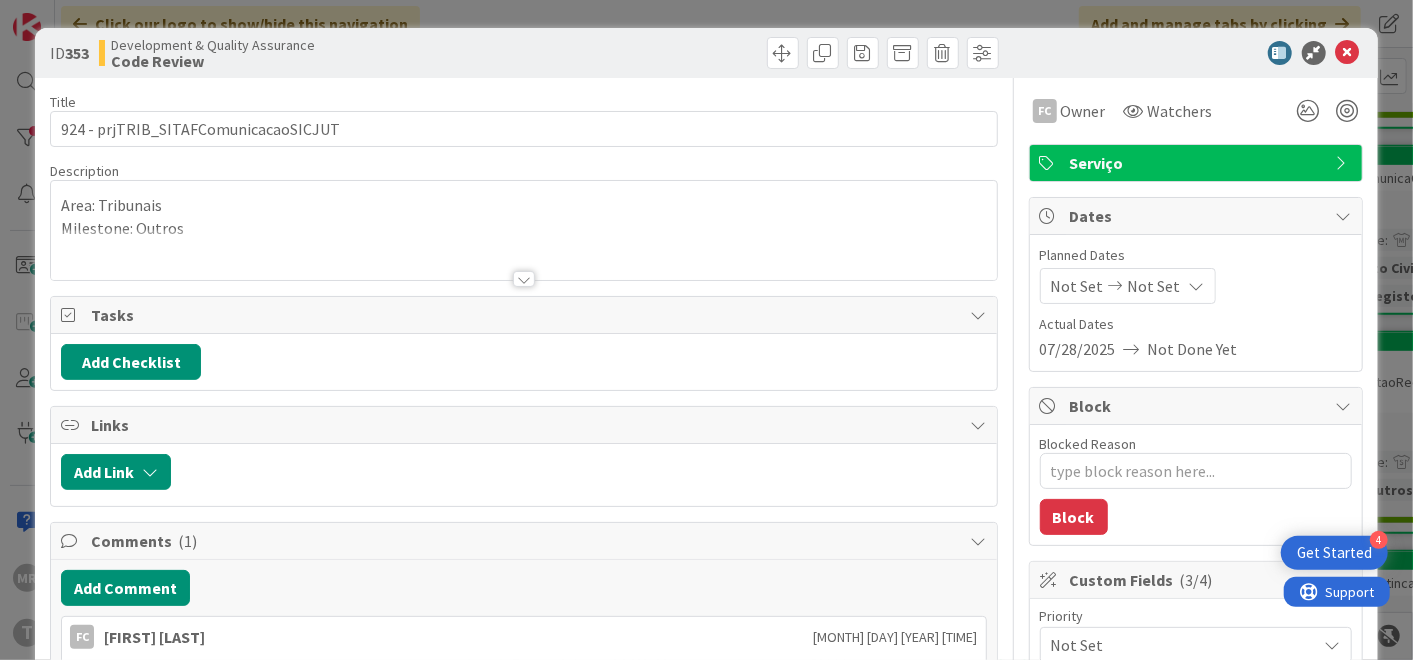 scroll, scrollTop: 0, scrollLeft: 0, axis: both 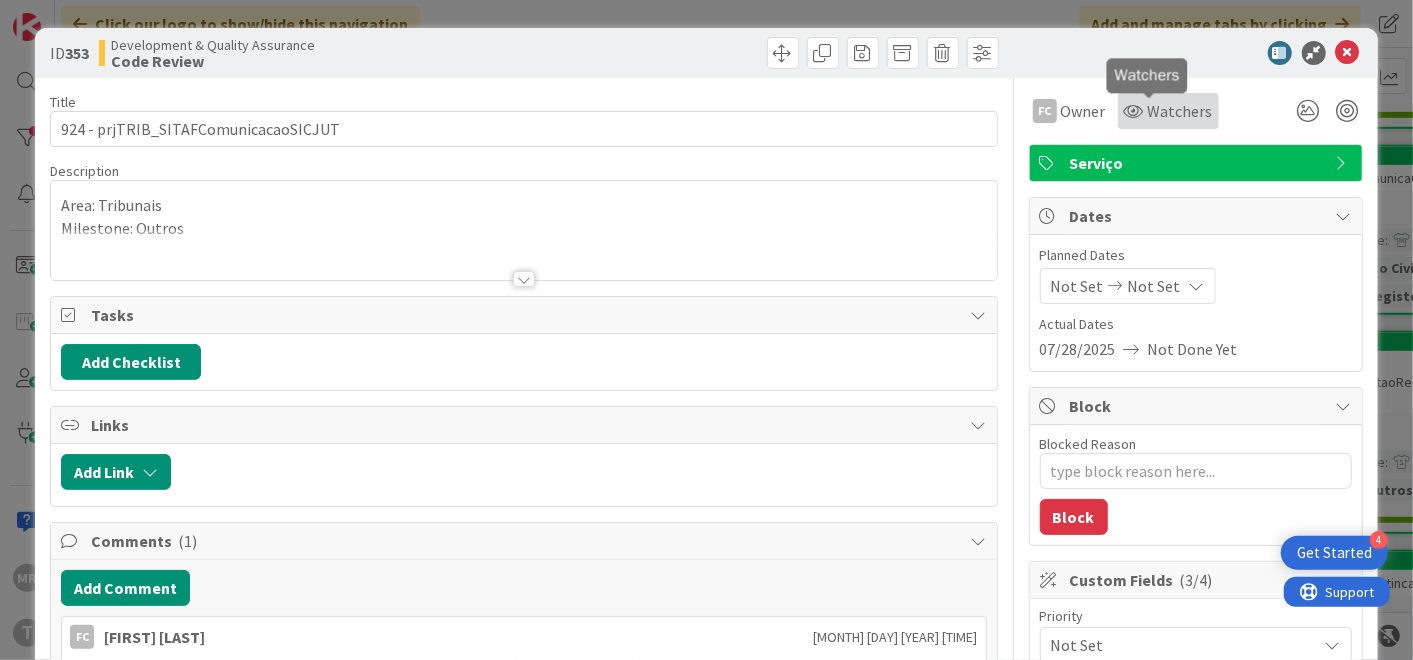 click at bounding box center [1134, 111] 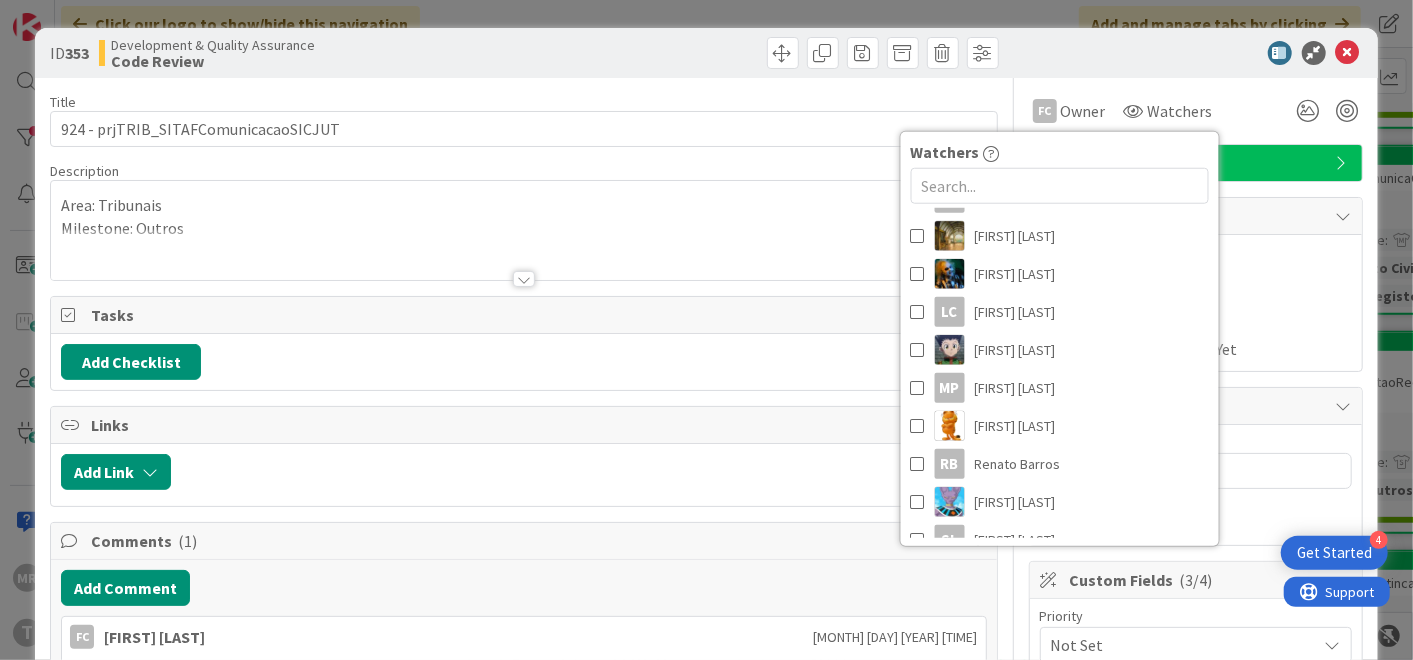 scroll, scrollTop: 555, scrollLeft: 0, axis: vertical 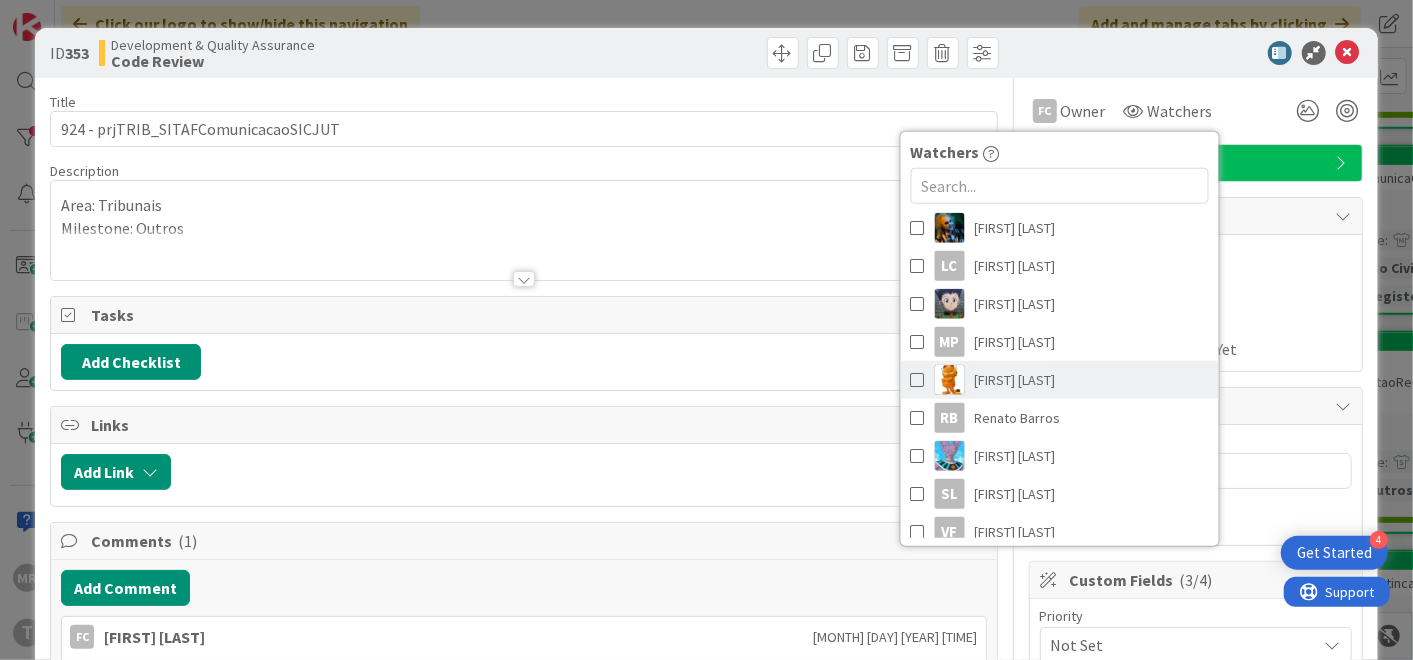 click on "[FIRST] [LAST]" at bounding box center (1014, 380) 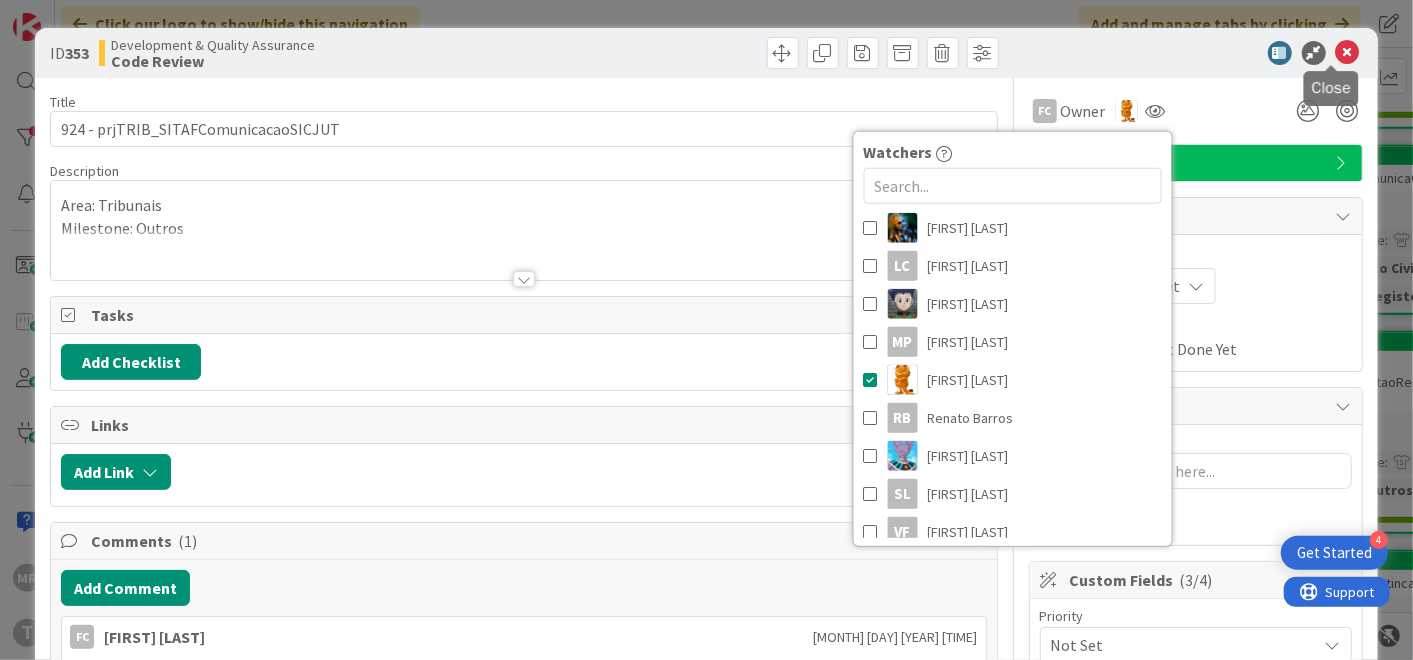click at bounding box center (1348, 53) 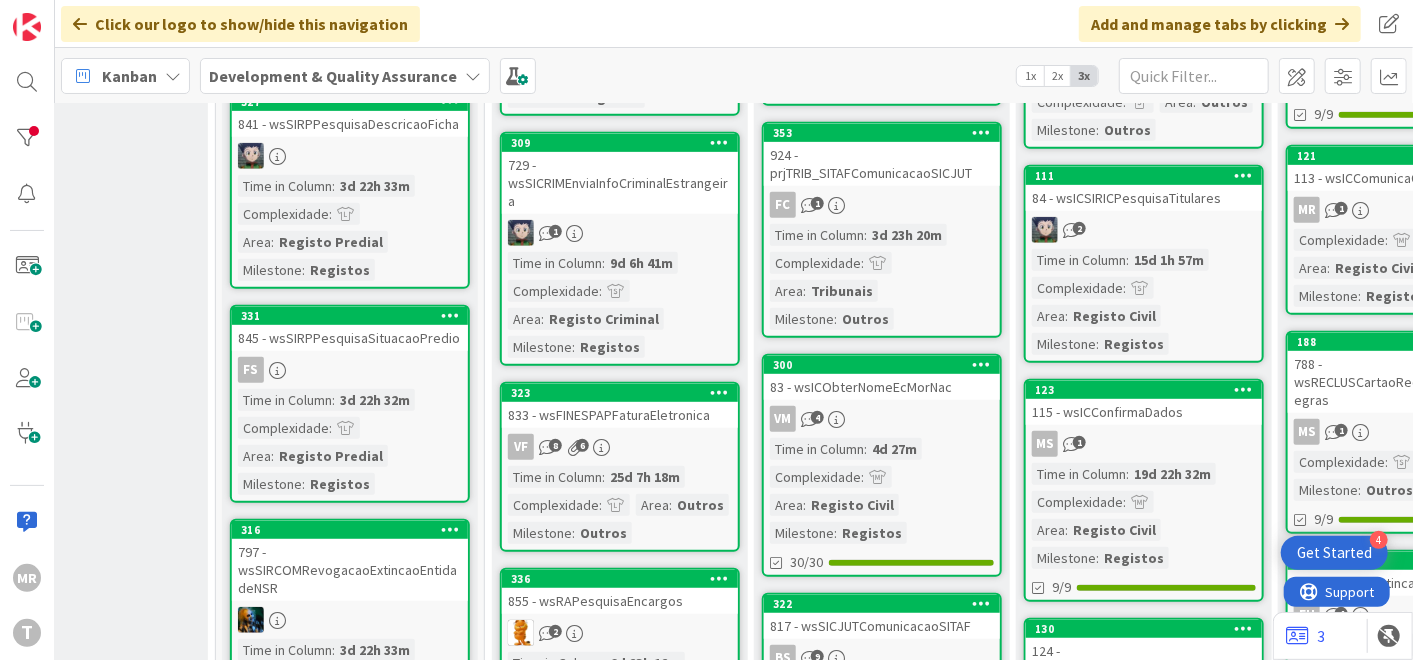 scroll, scrollTop: 0, scrollLeft: 0, axis: both 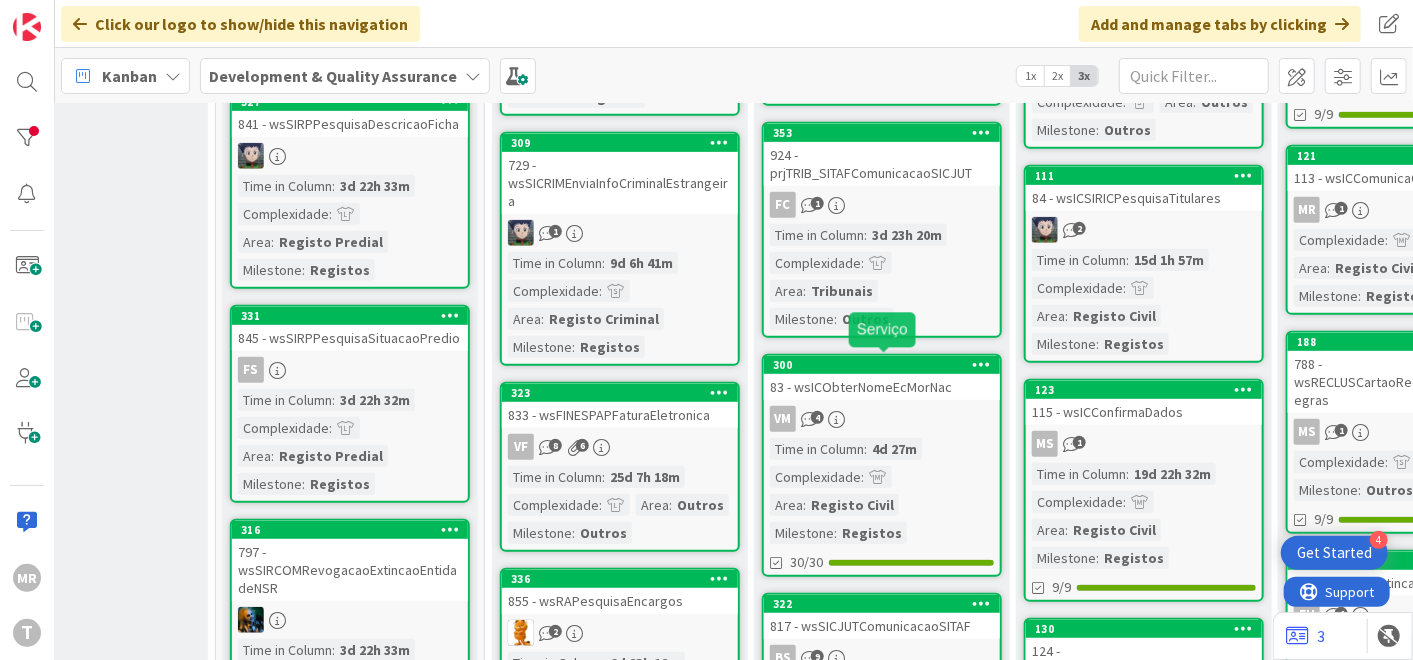 click on "300" at bounding box center (886, 365) 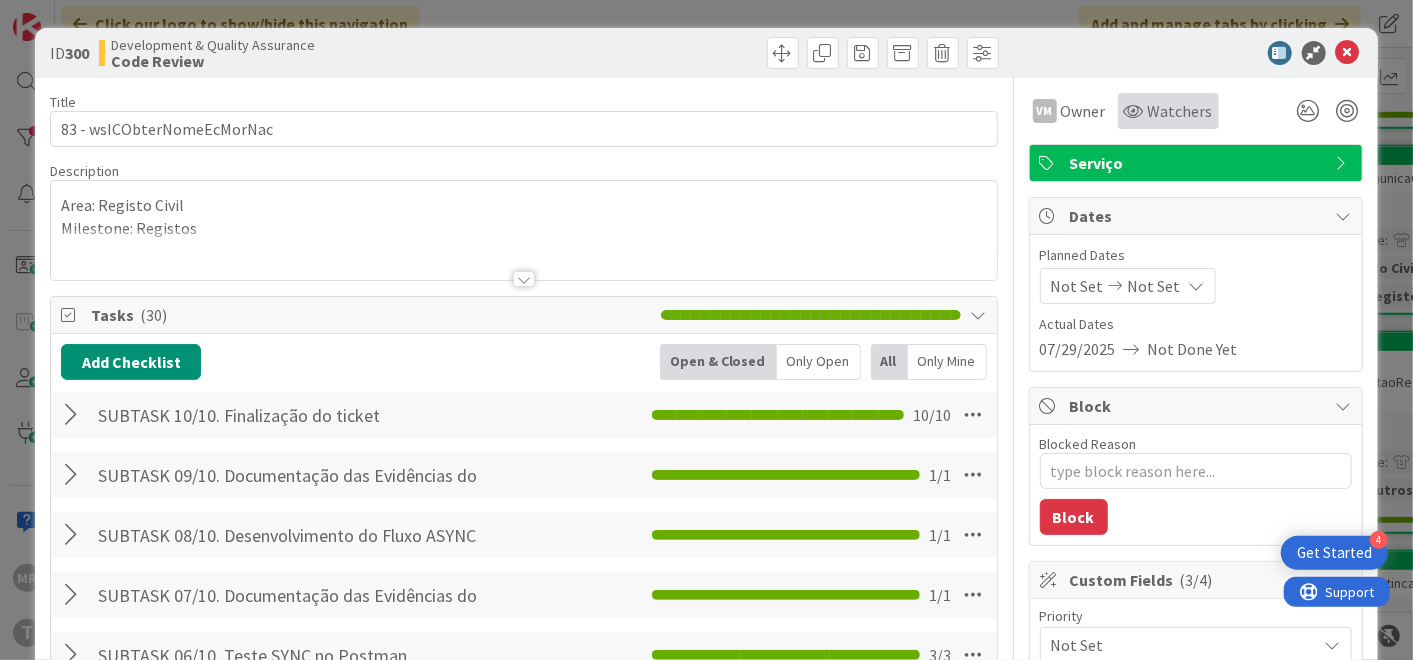 scroll, scrollTop: 0, scrollLeft: 0, axis: both 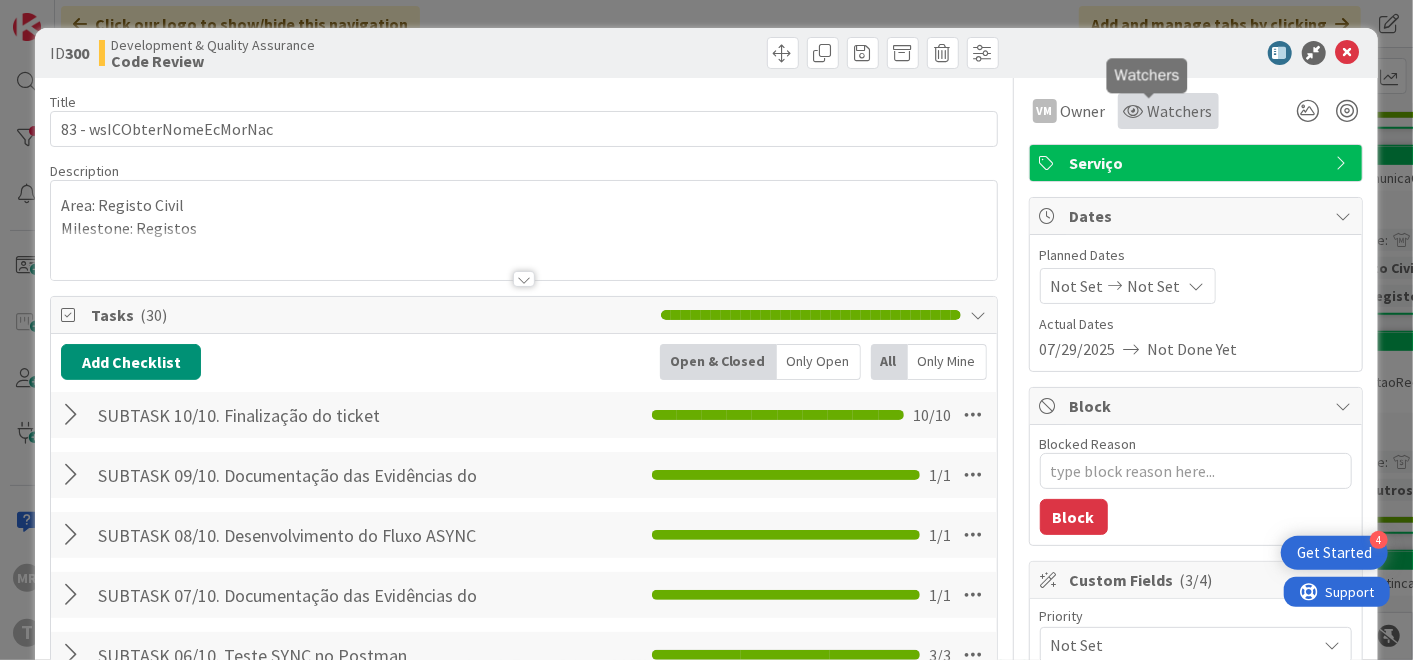 click on "Watchers" at bounding box center (1180, 111) 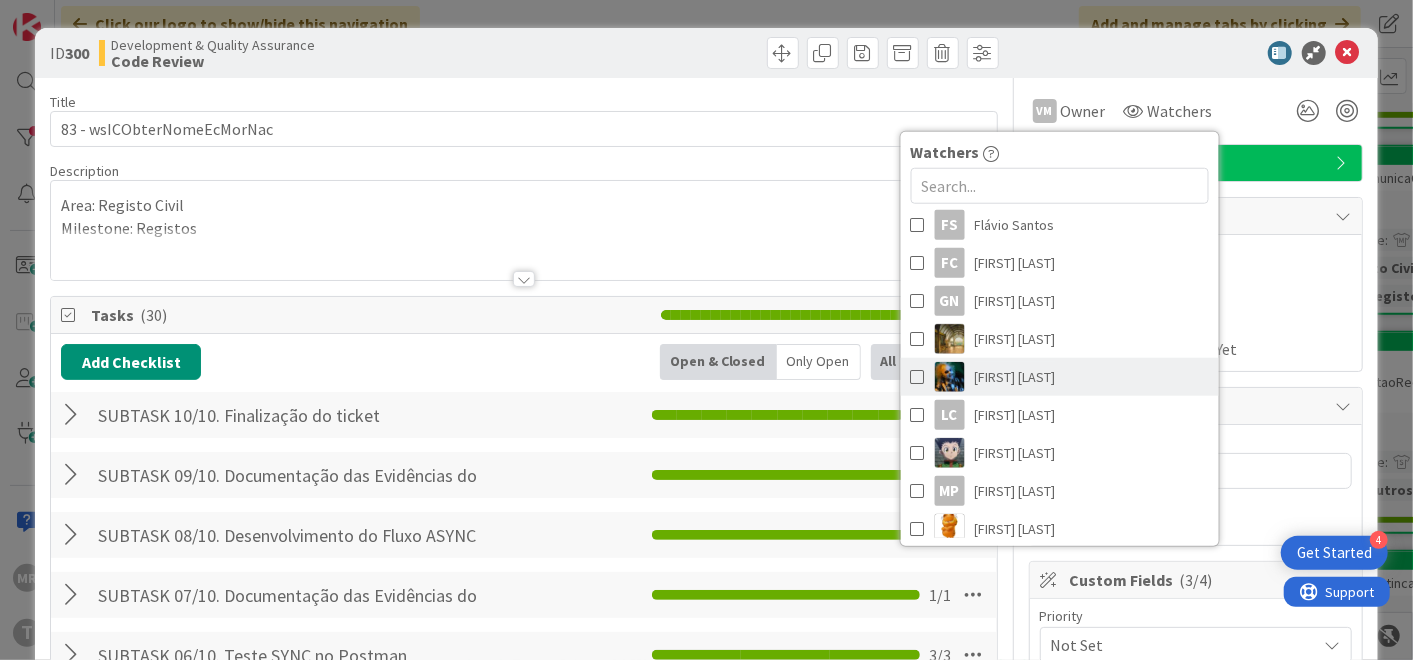 scroll, scrollTop: 555, scrollLeft: 0, axis: vertical 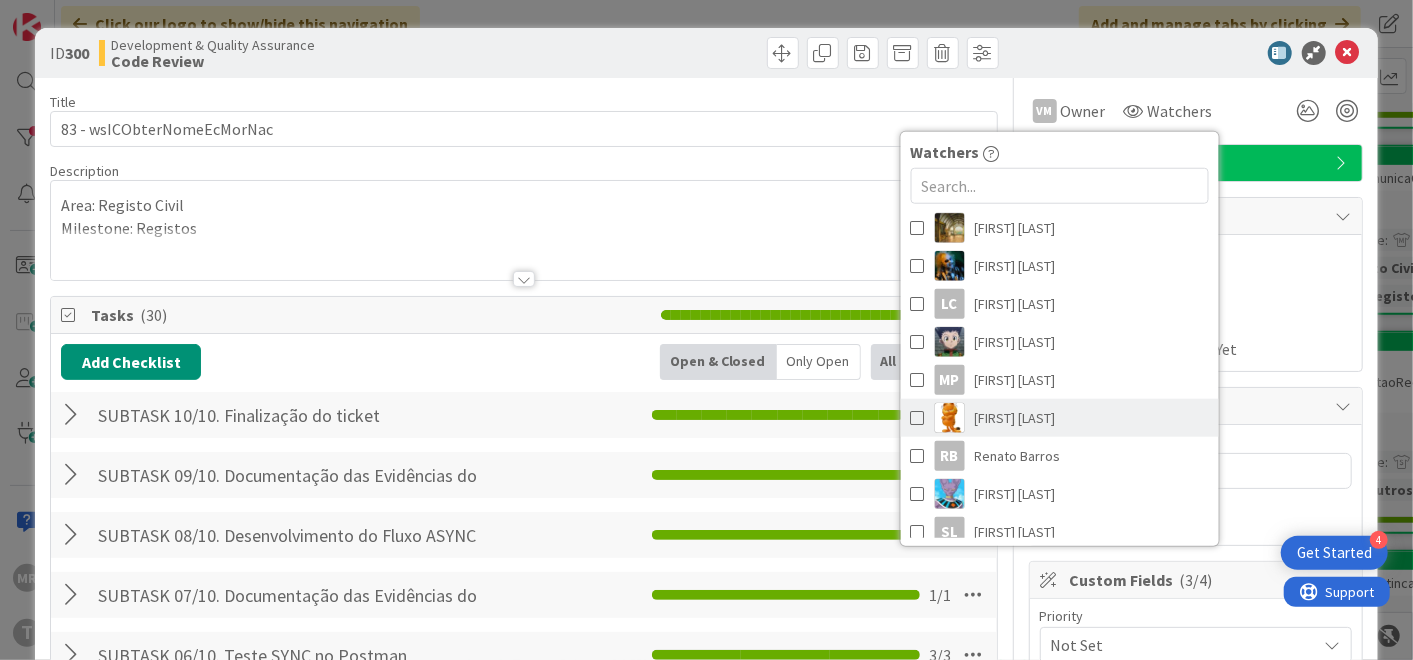 click on "[FIRST] [LAST]" at bounding box center (1014, 418) 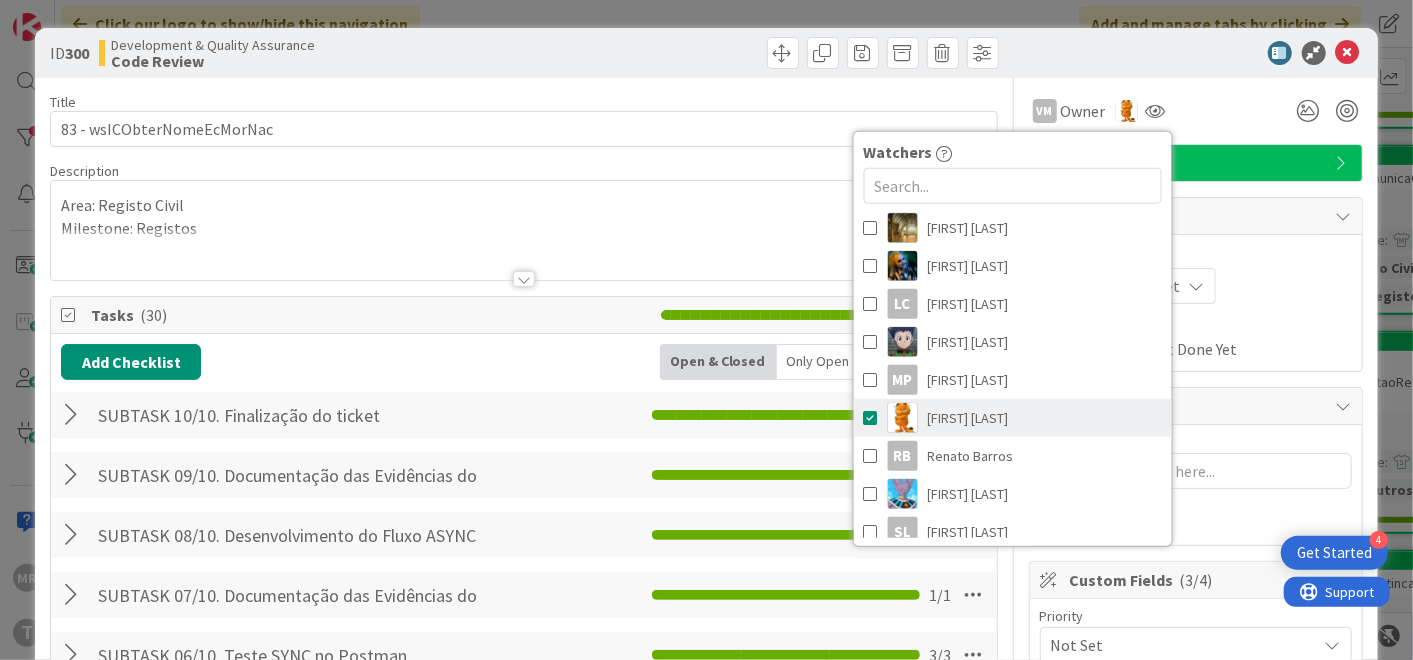 type on "x" 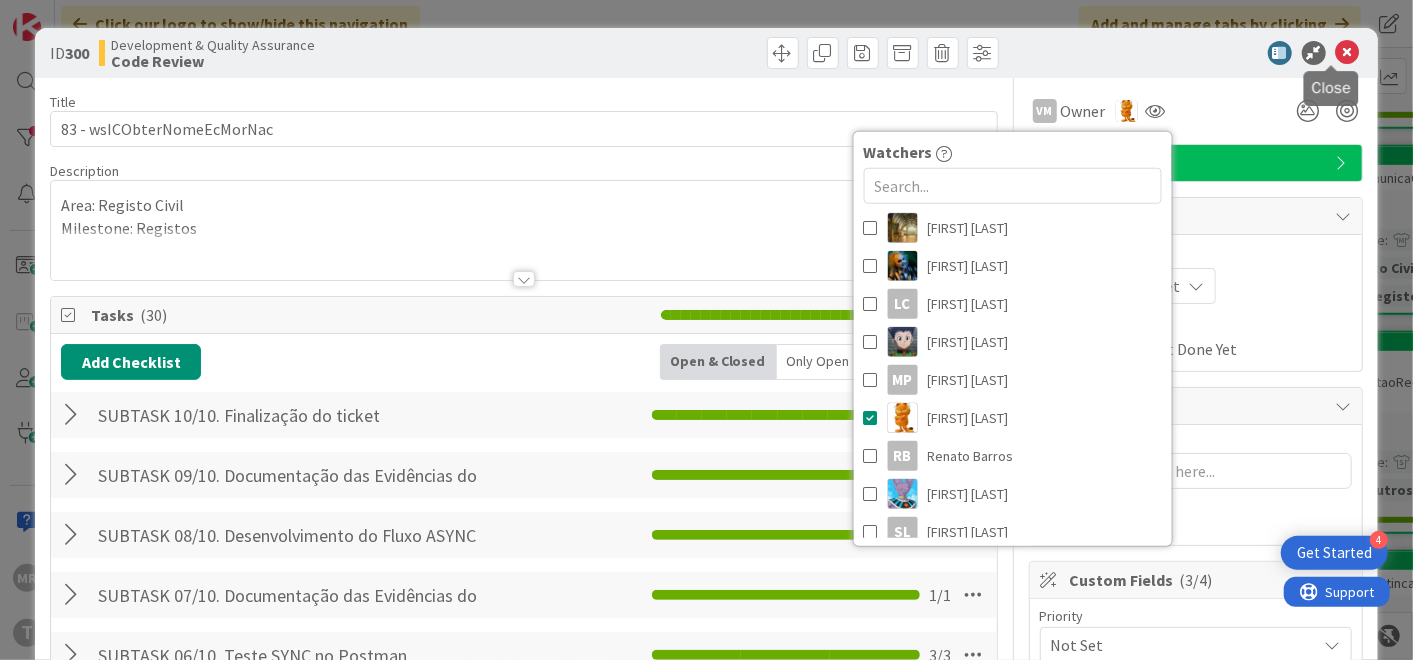 click at bounding box center (1348, 53) 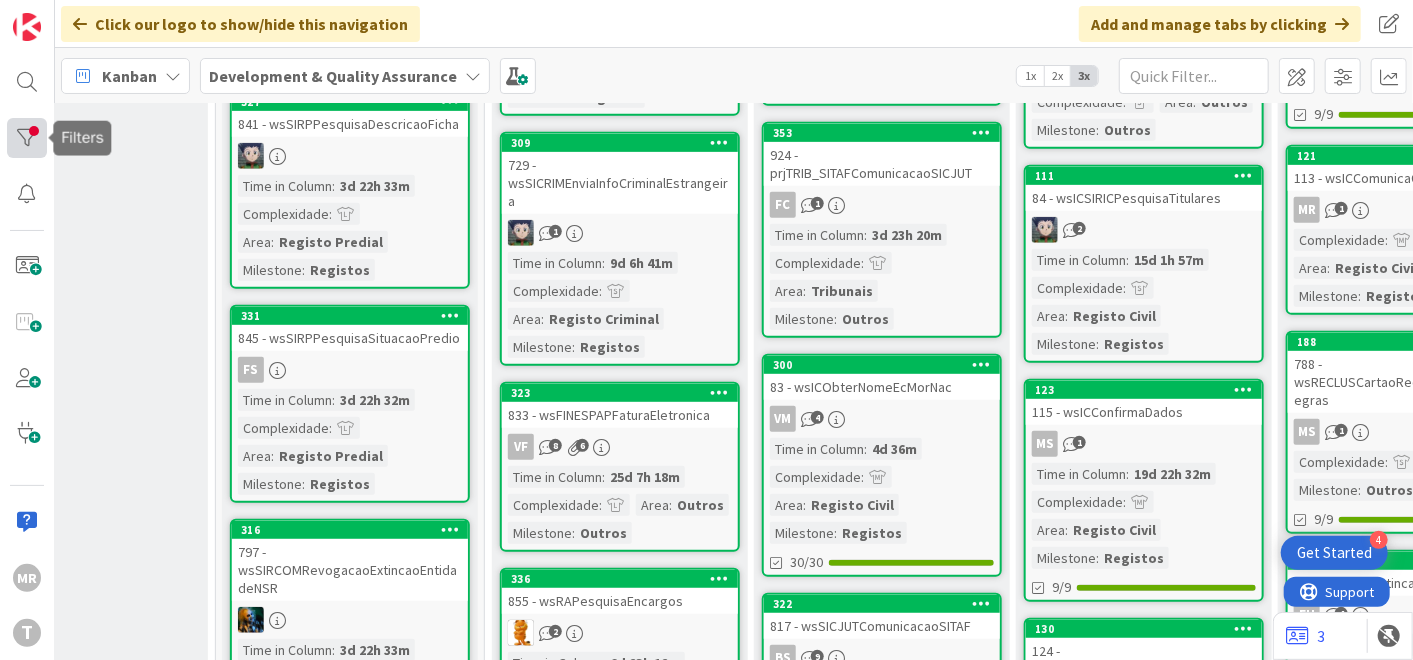 scroll, scrollTop: 0, scrollLeft: 0, axis: both 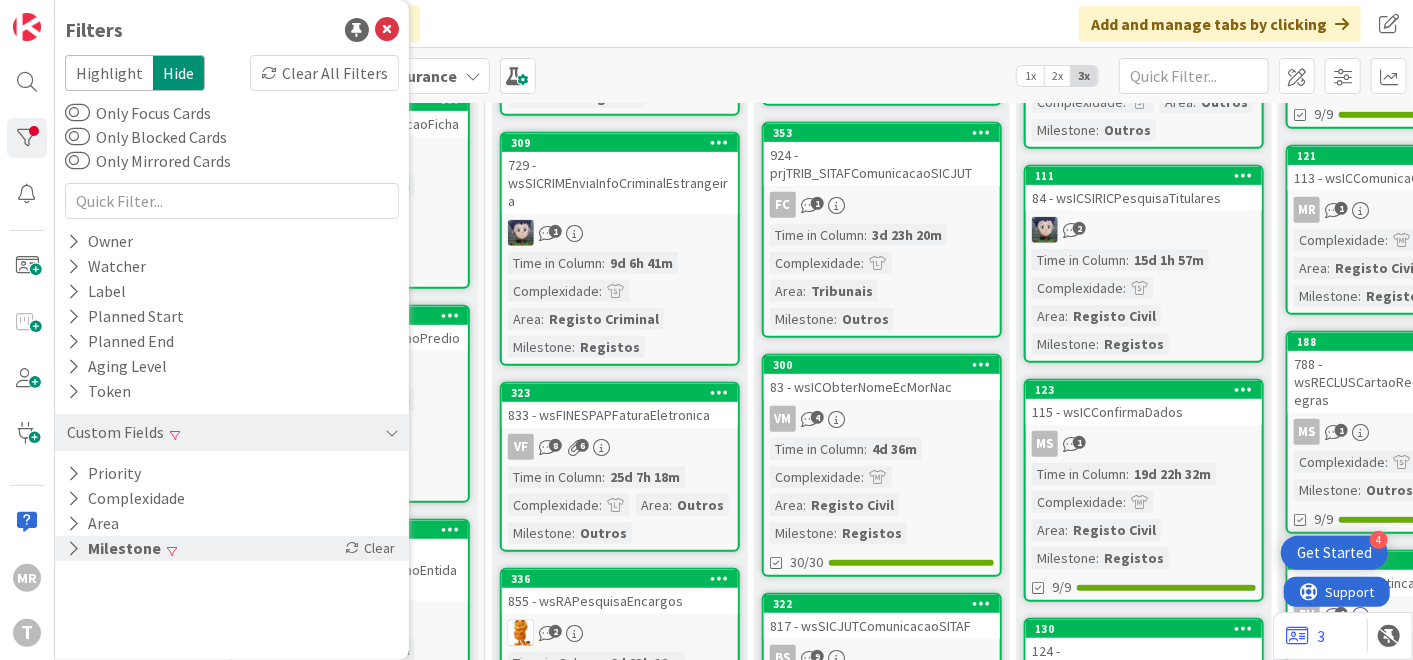 click on "Milestone" at bounding box center (114, 548) 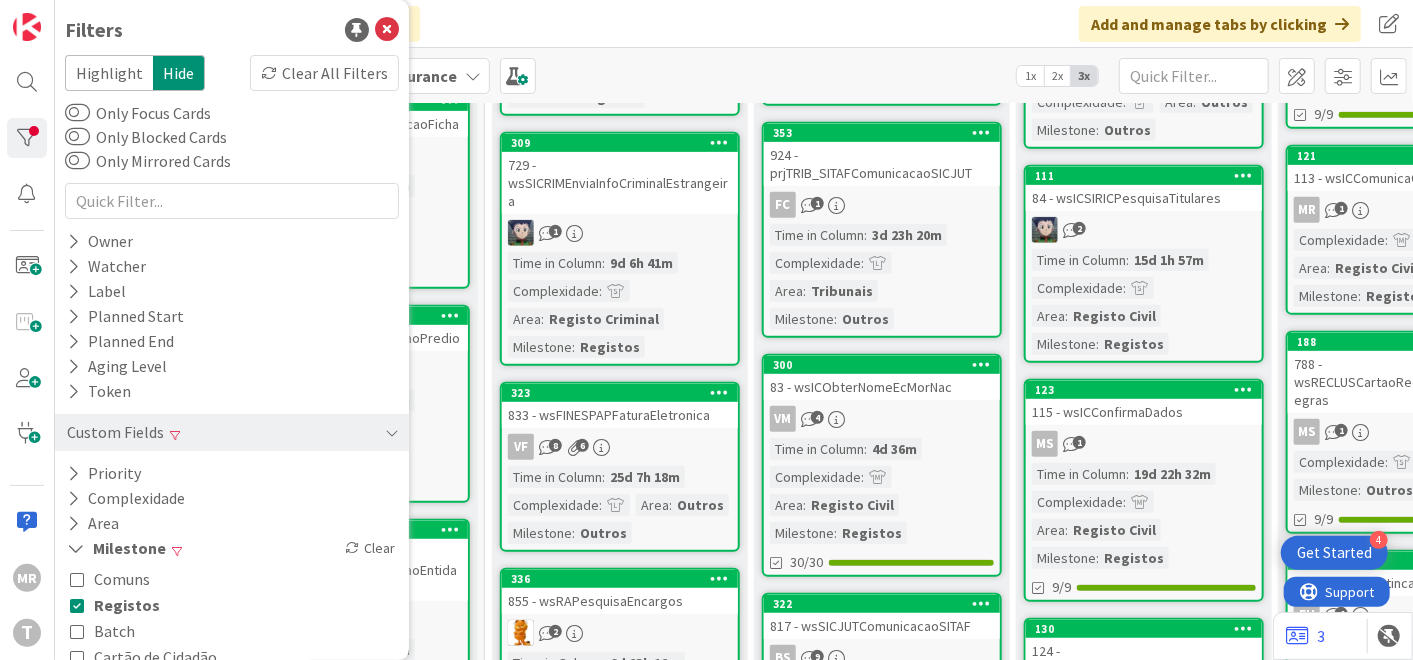 click on "Registos" at bounding box center (127, 605) 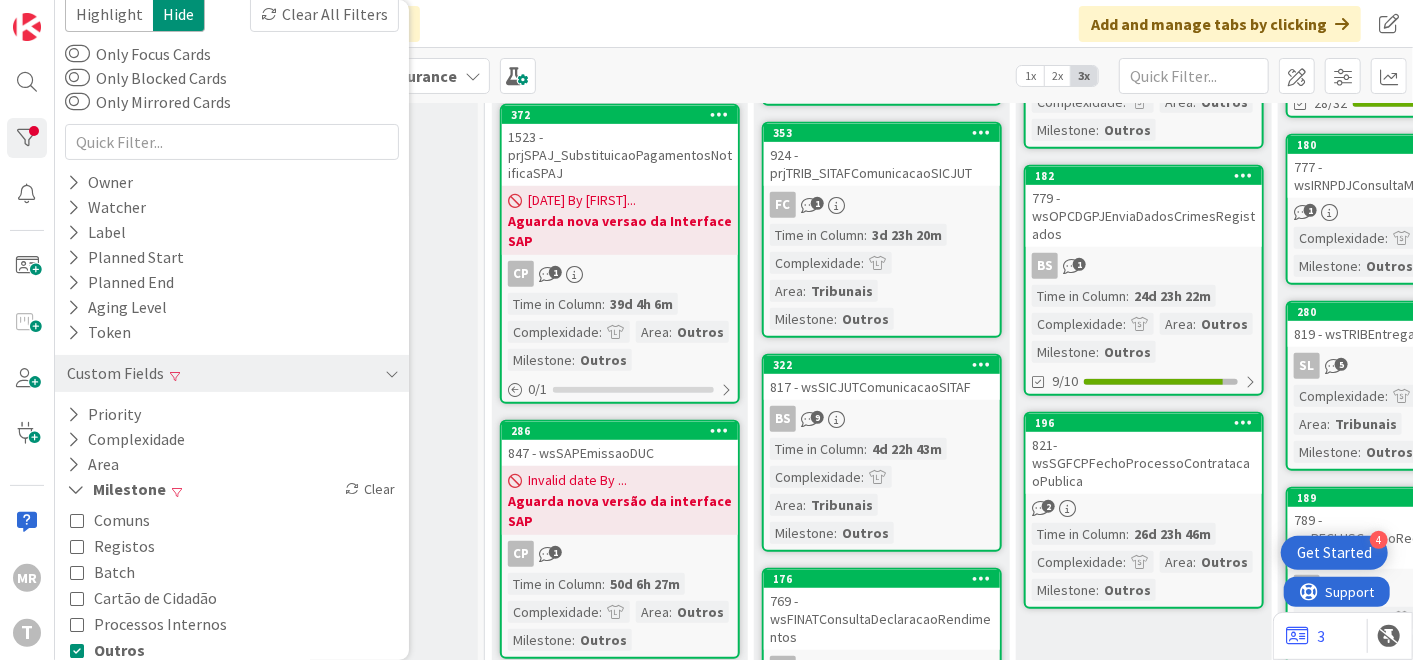 scroll, scrollTop: 107, scrollLeft: 0, axis: vertical 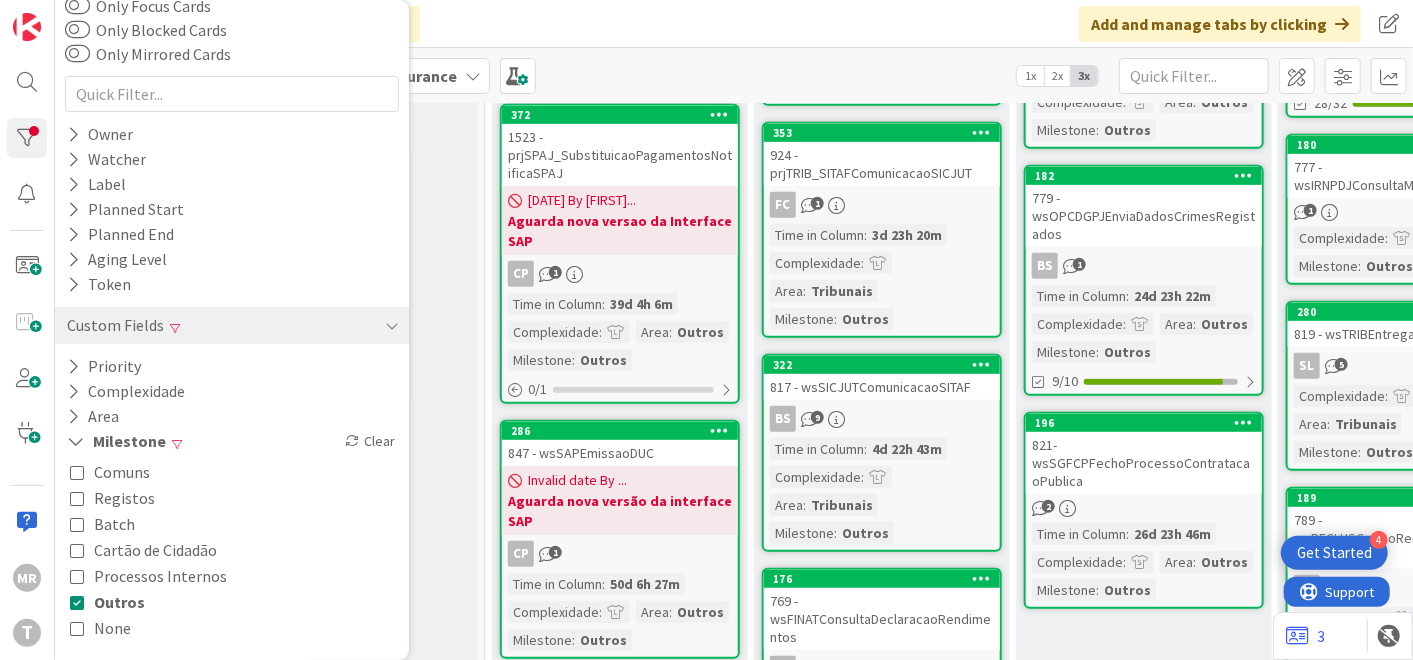 click on "Outros" at bounding box center (119, 602) 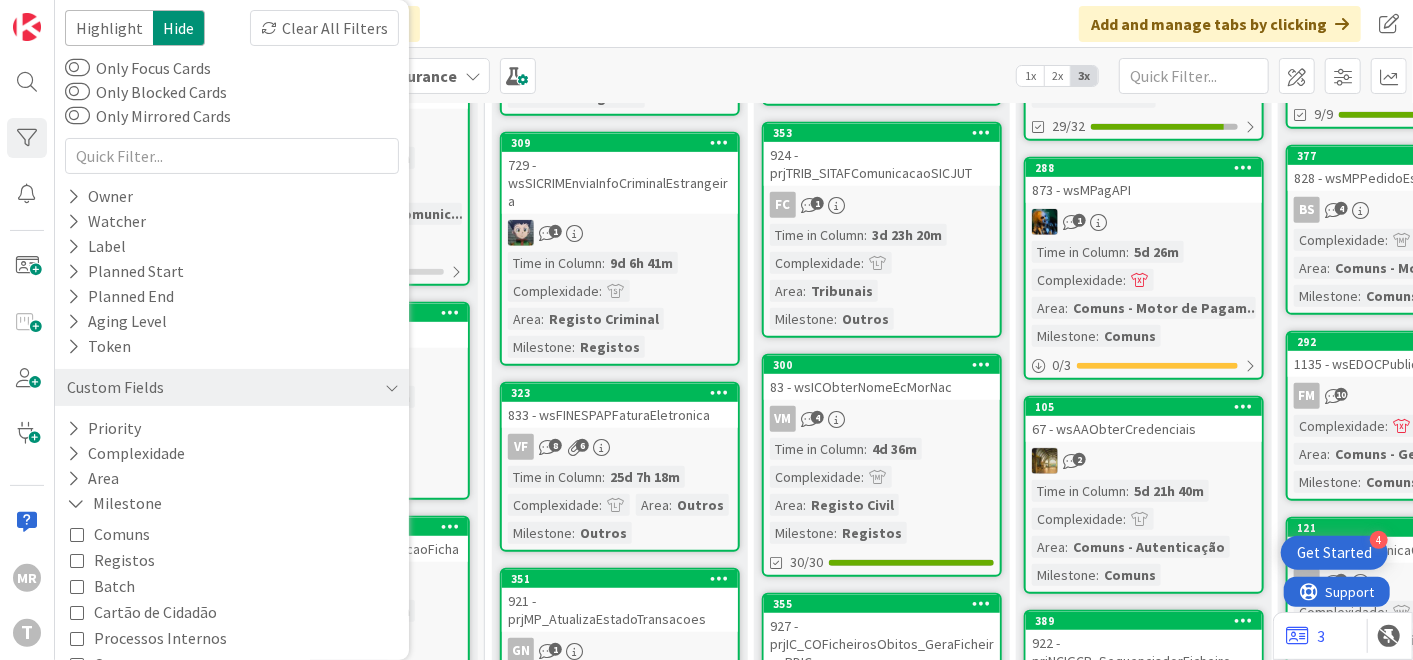 scroll, scrollTop: 0, scrollLeft: 0, axis: both 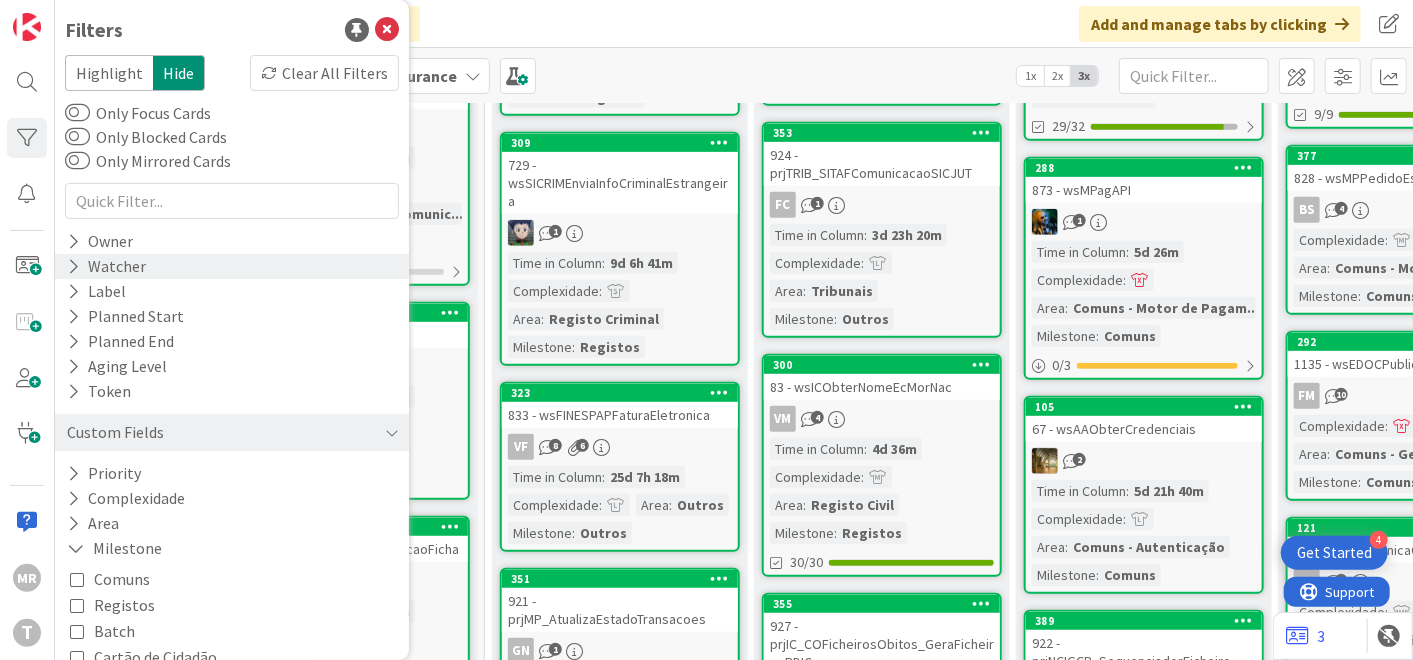 click on "Watcher" at bounding box center [232, 266] 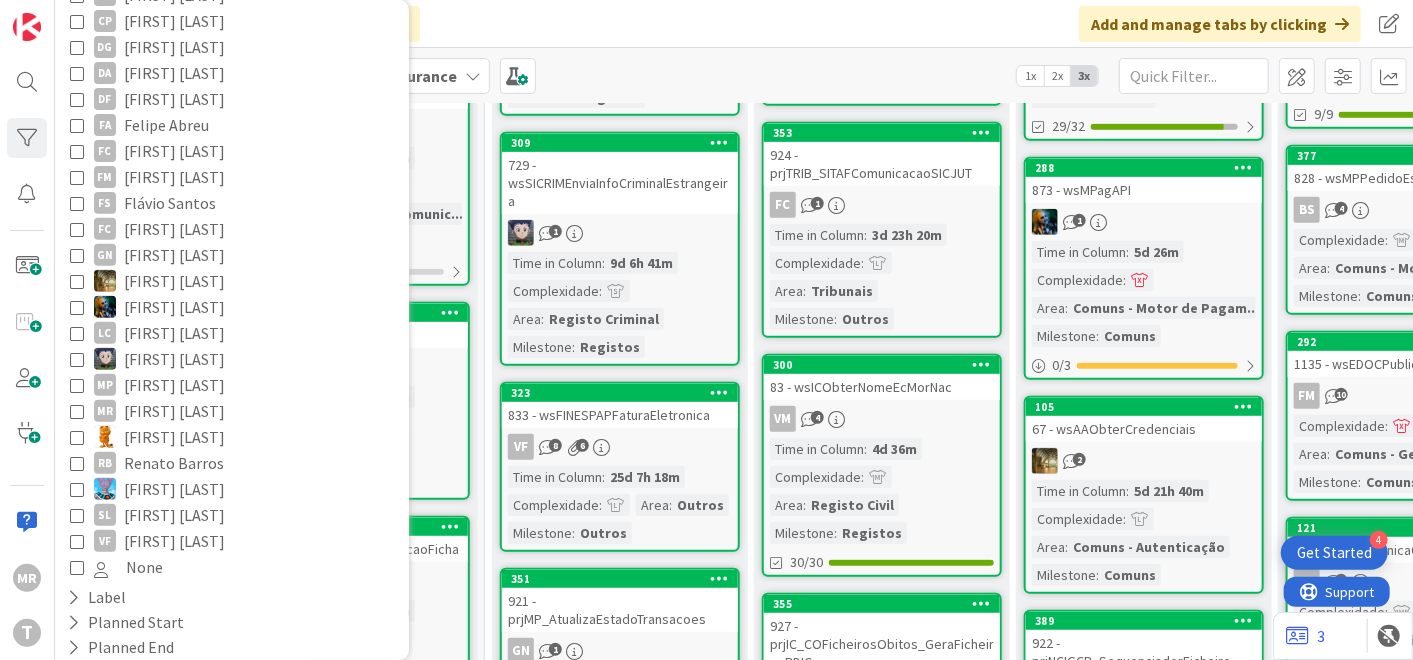 scroll, scrollTop: 333, scrollLeft: 0, axis: vertical 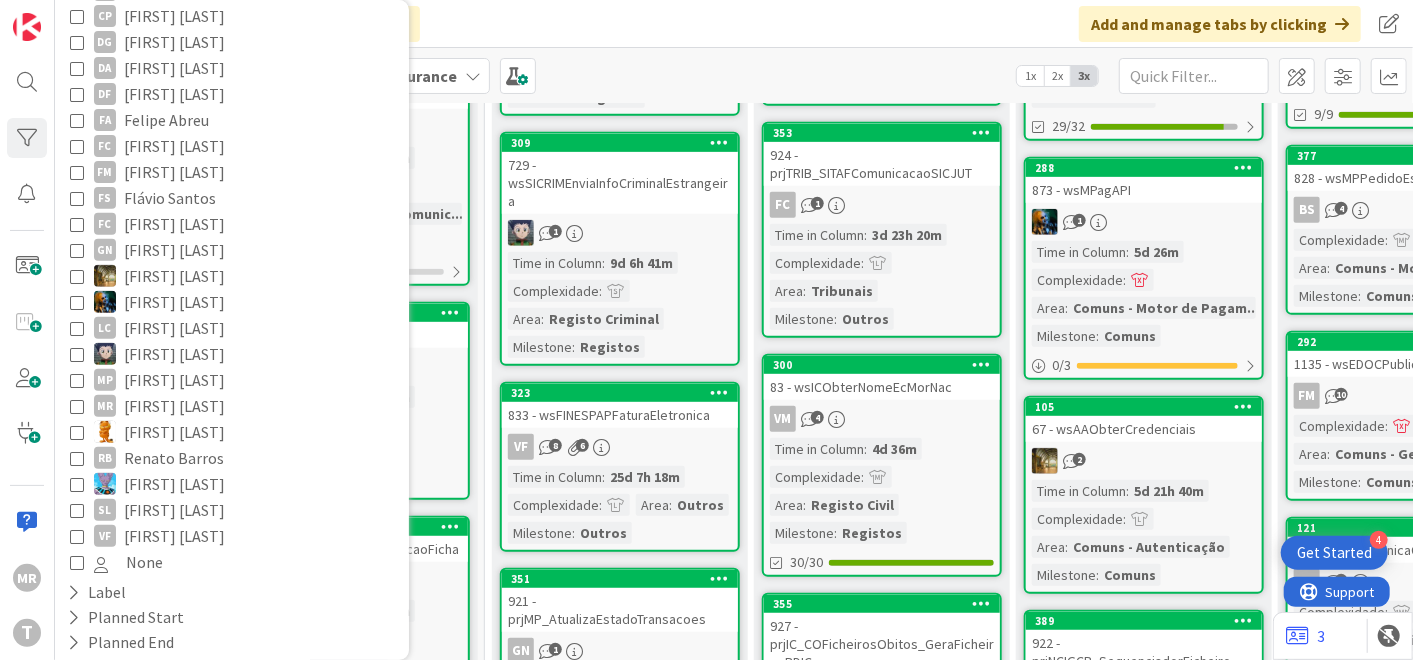 click on "[FIRST] [LAST]" at bounding box center (174, 432) 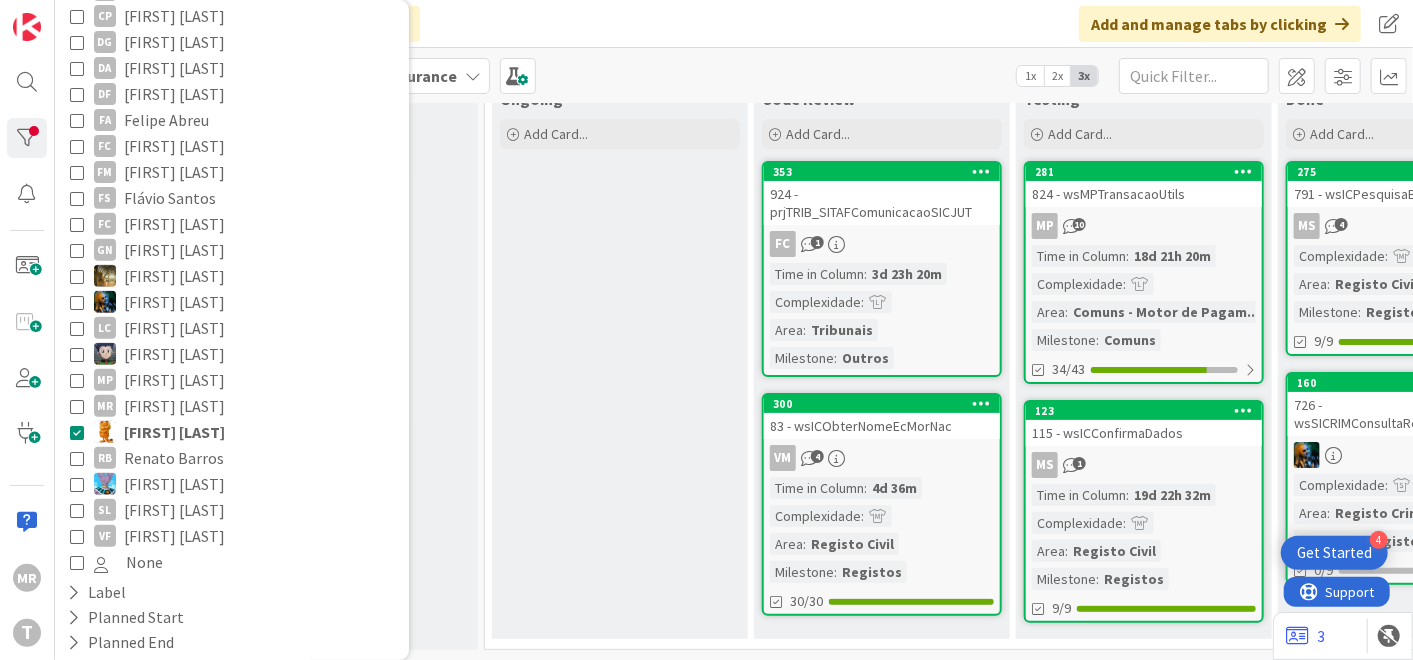 scroll, scrollTop: 140, scrollLeft: 428, axis: both 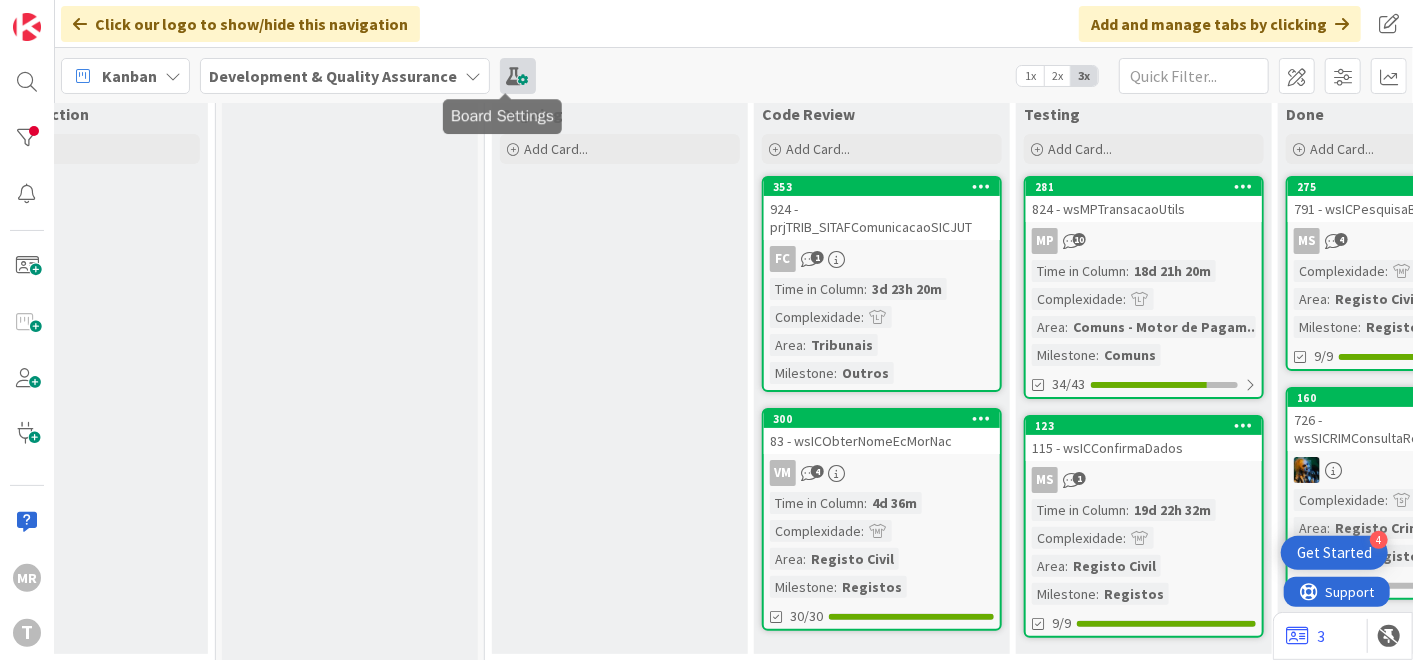 click at bounding box center [518, 76] 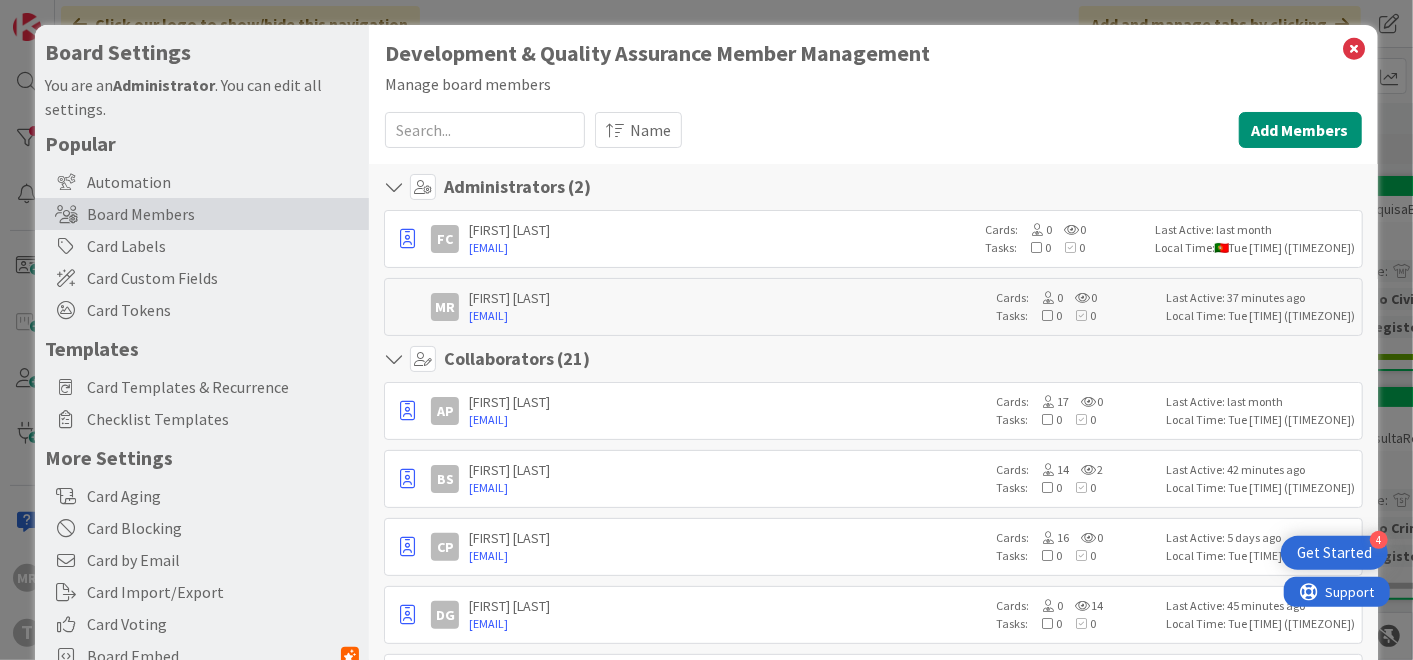 scroll, scrollTop: 0, scrollLeft: 0, axis: both 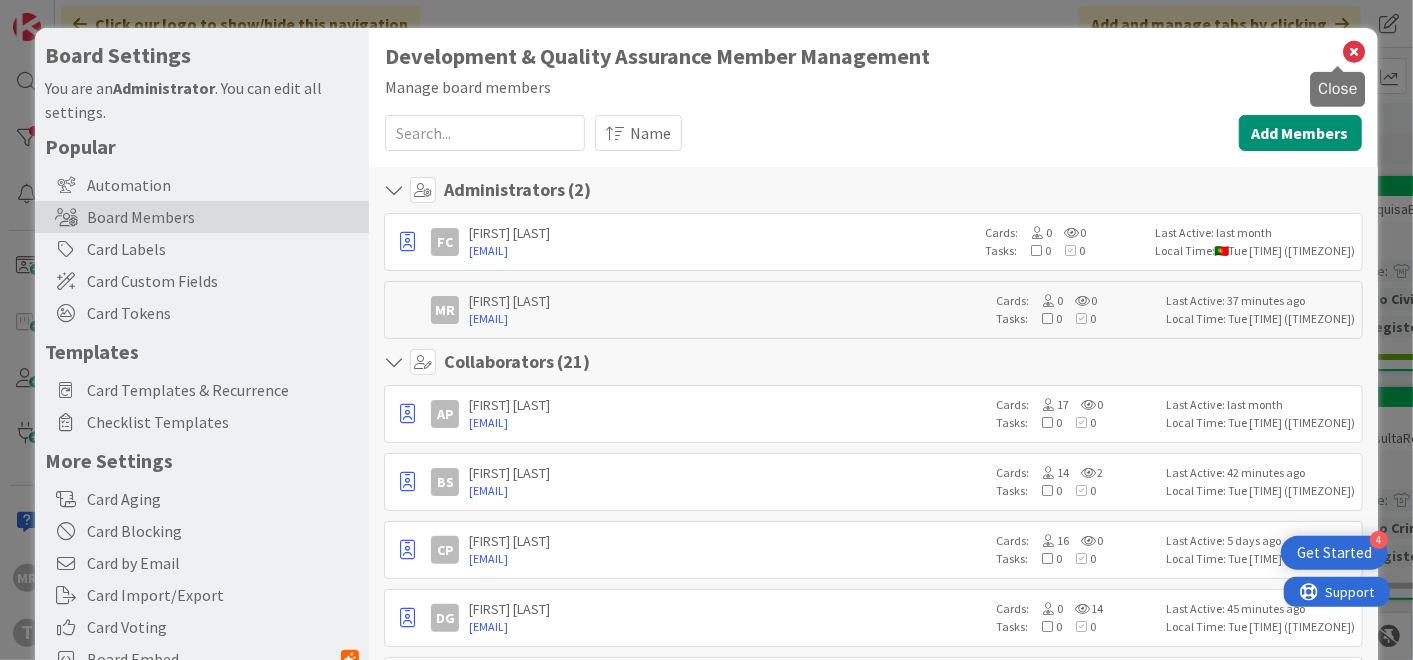 click at bounding box center [1355, 52] 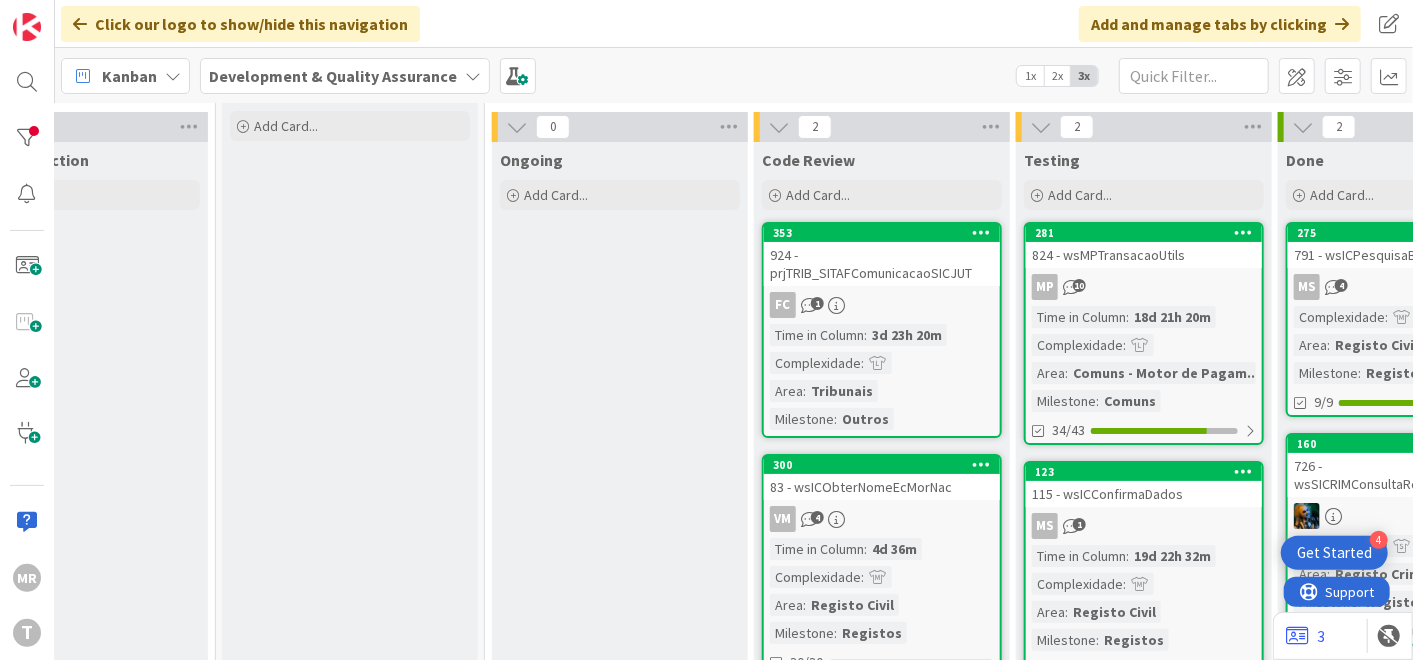 scroll, scrollTop: 0, scrollLeft: 428, axis: horizontal 